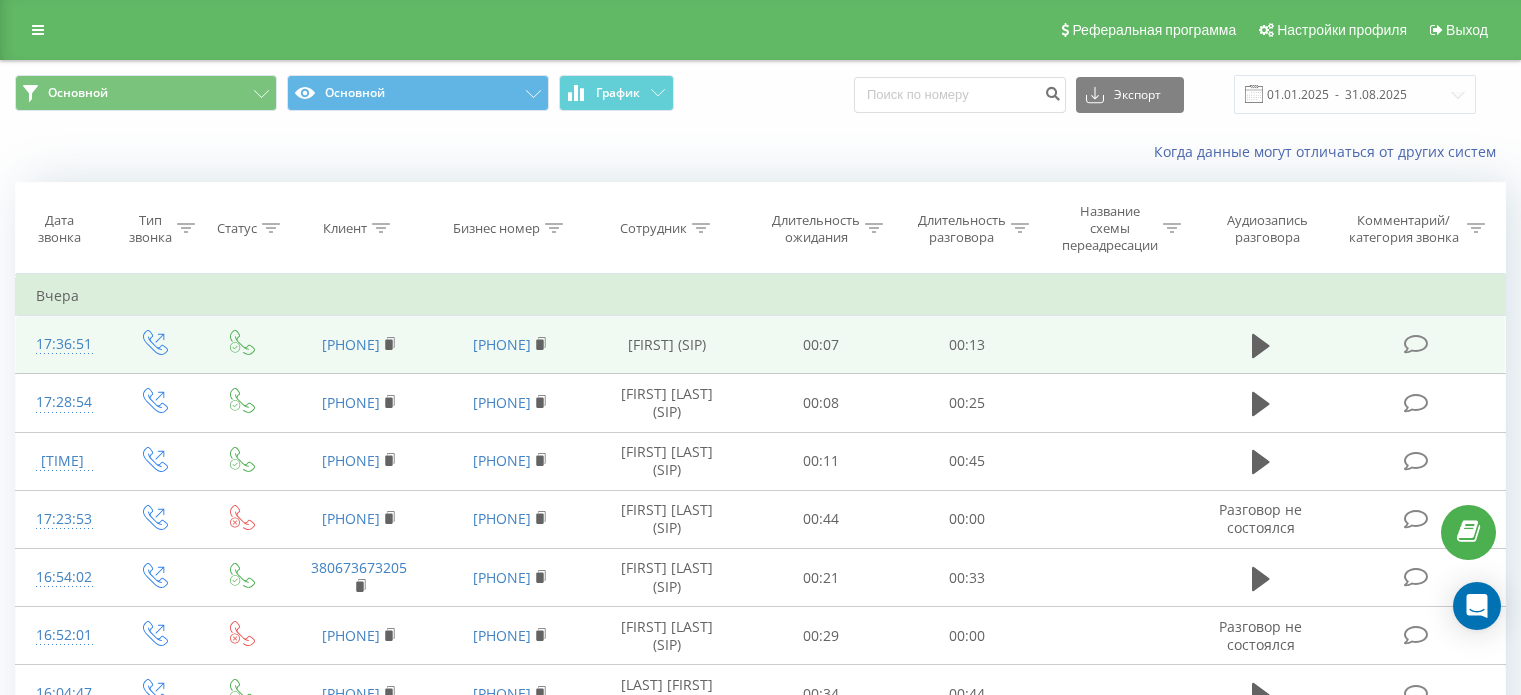 scroll, scrollTop: 200, scrollLeft: 0, axis: vertical 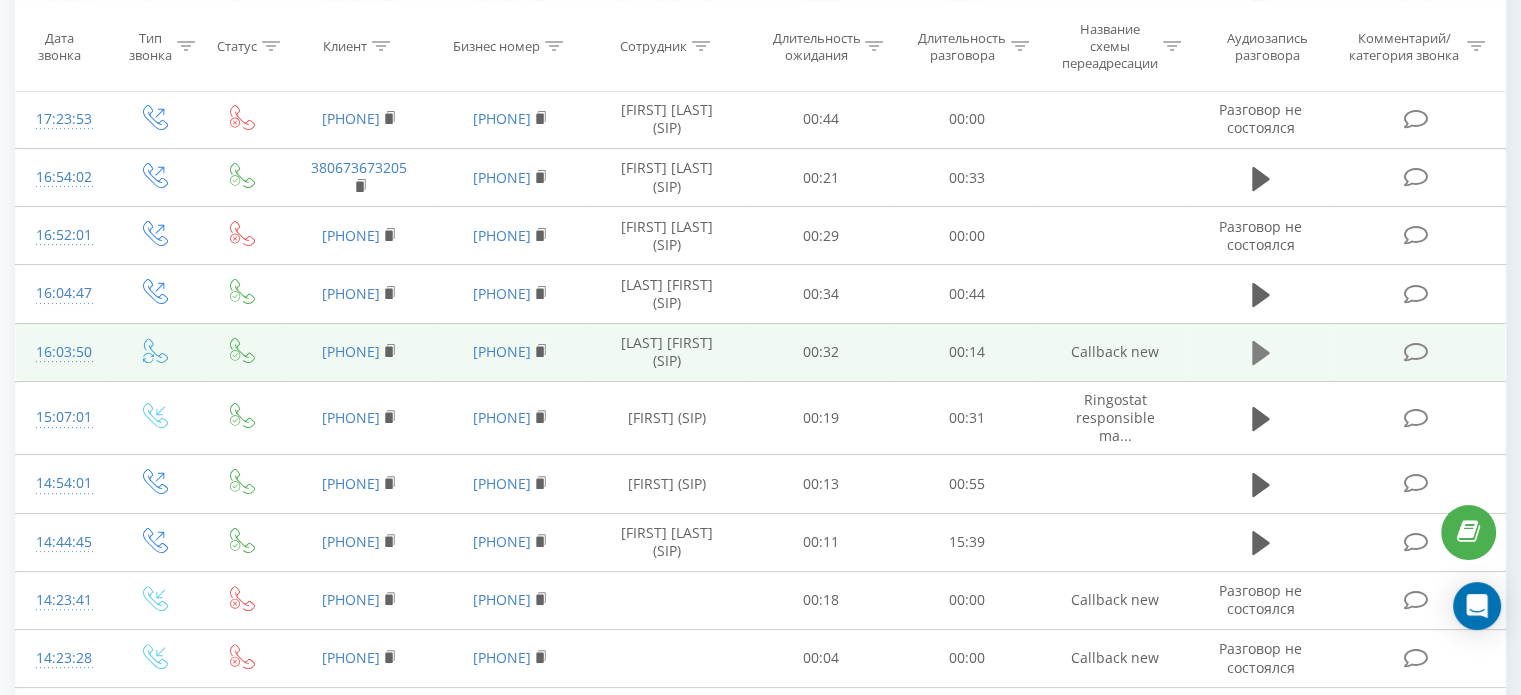 click 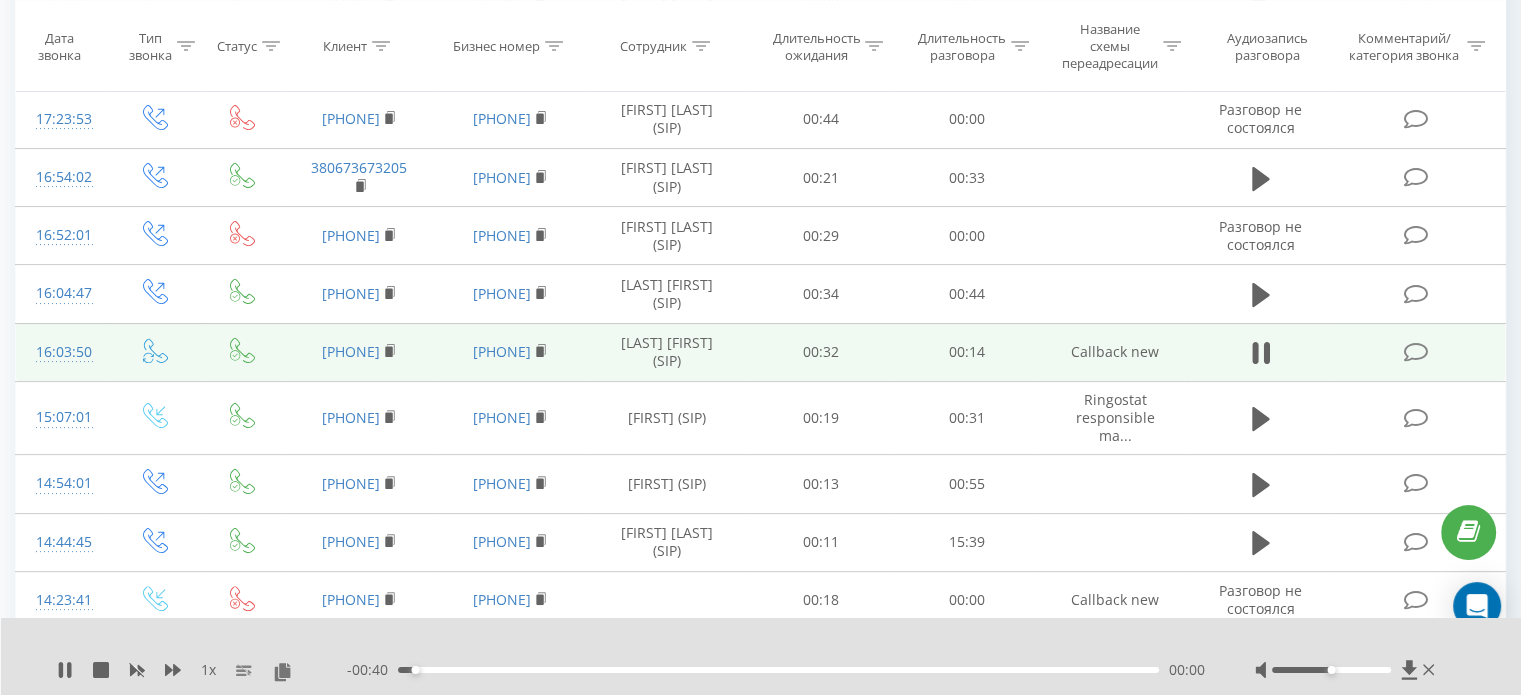click on "00:00" at bounding box center [778, 670] 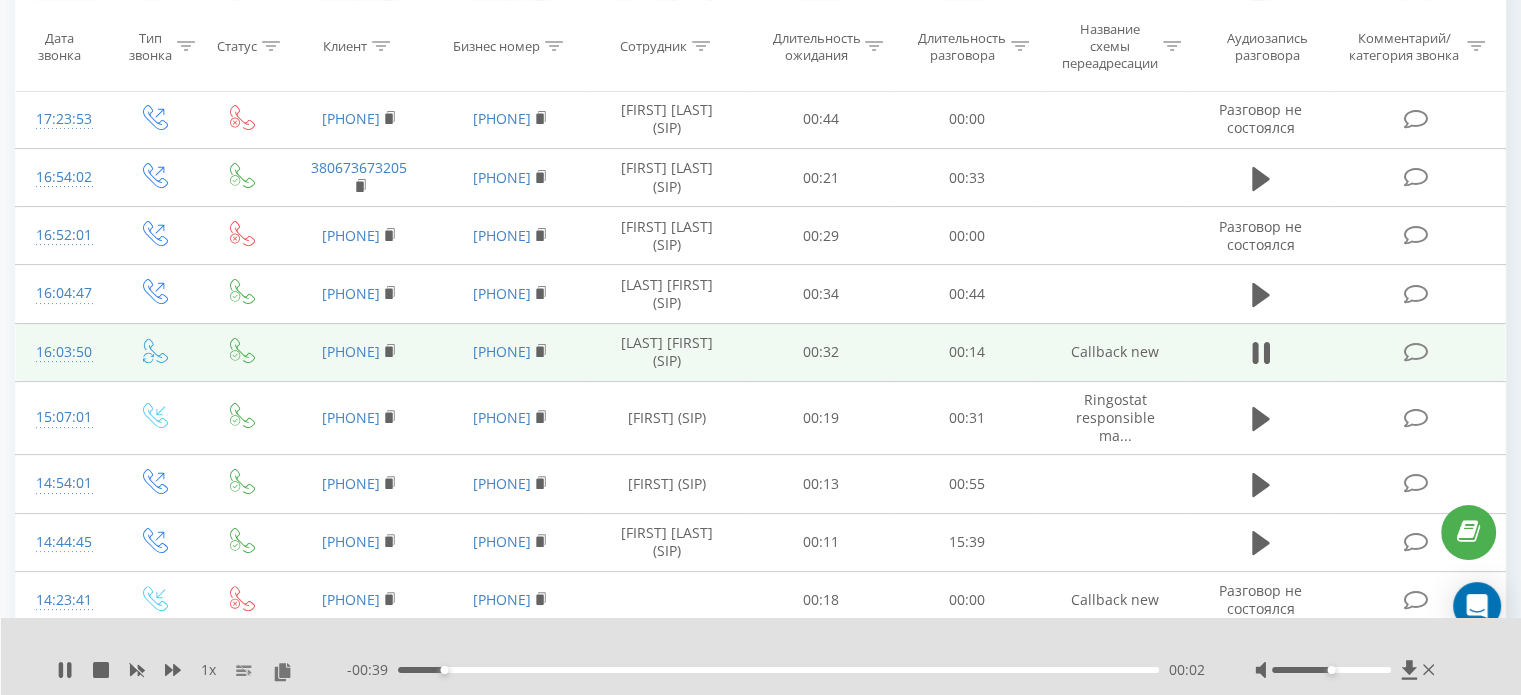 click on "00:02" at bounding box center (778, 670) 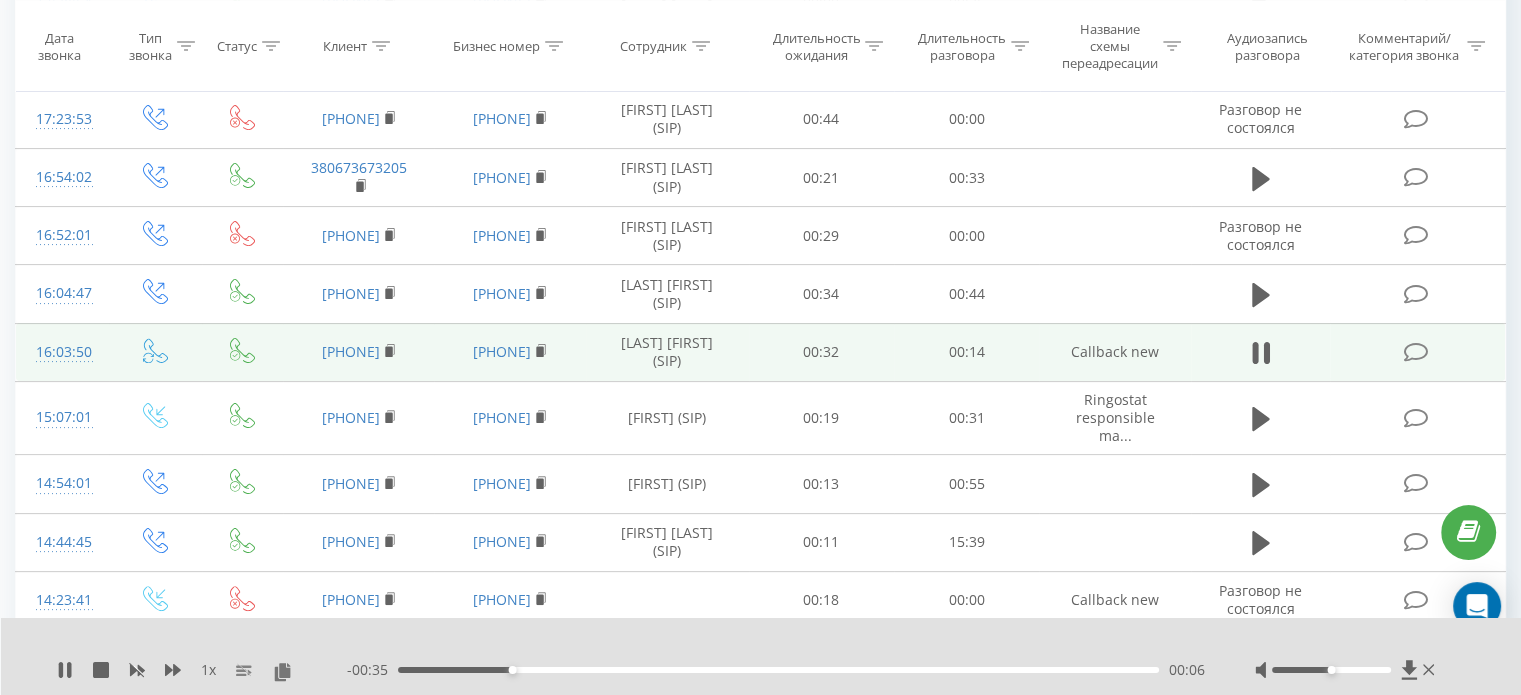 click on "00:06" at bounding box center (778, 670) 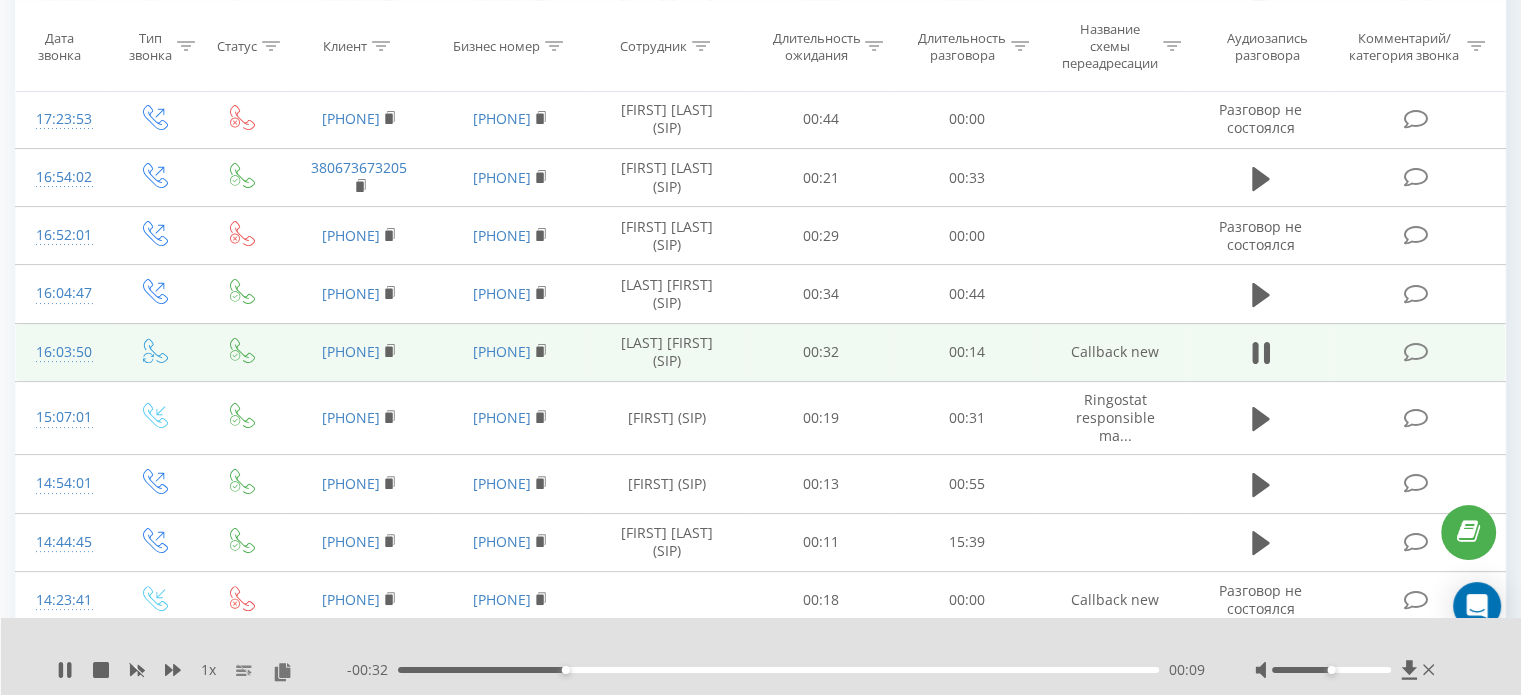 click on "00:09" at bounding box center (778, 670) 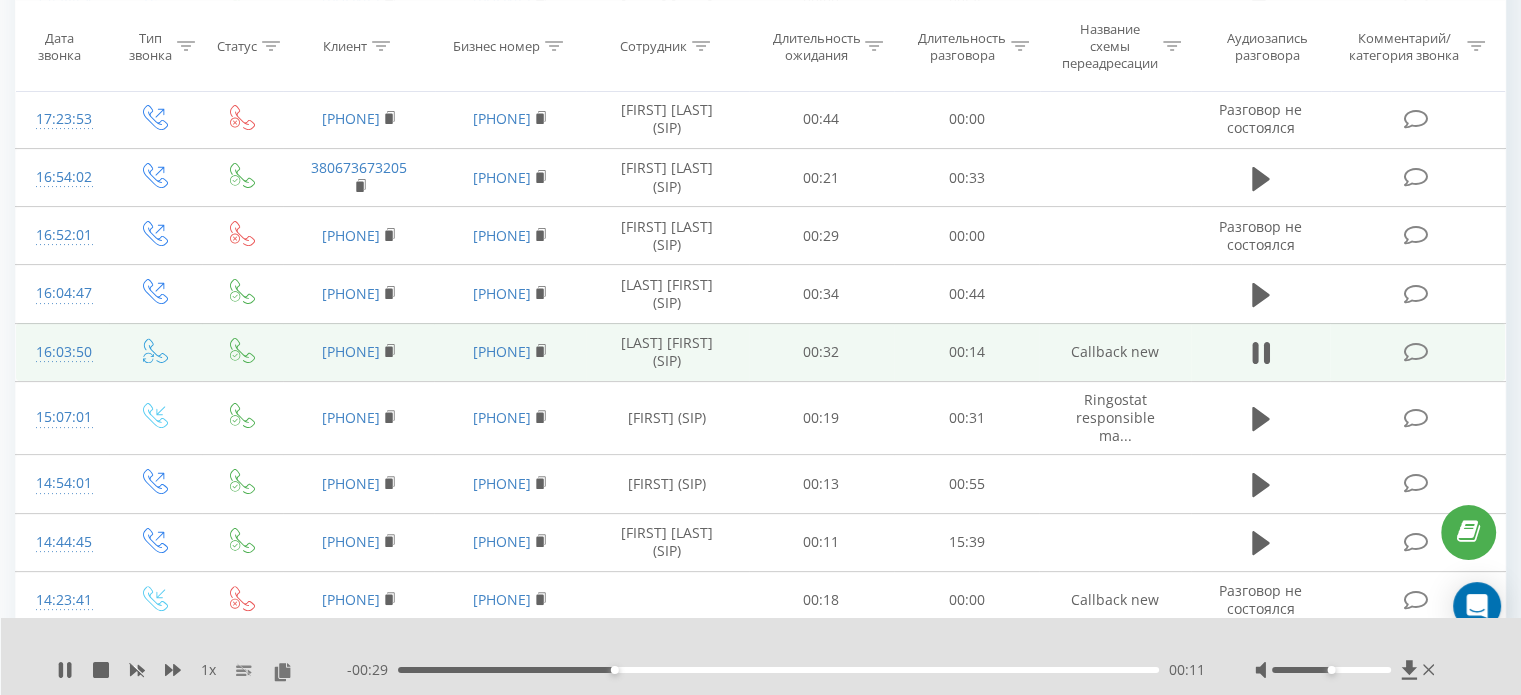 click on "- 00:29 00:11   00:11" at bounding box center (776, 670) 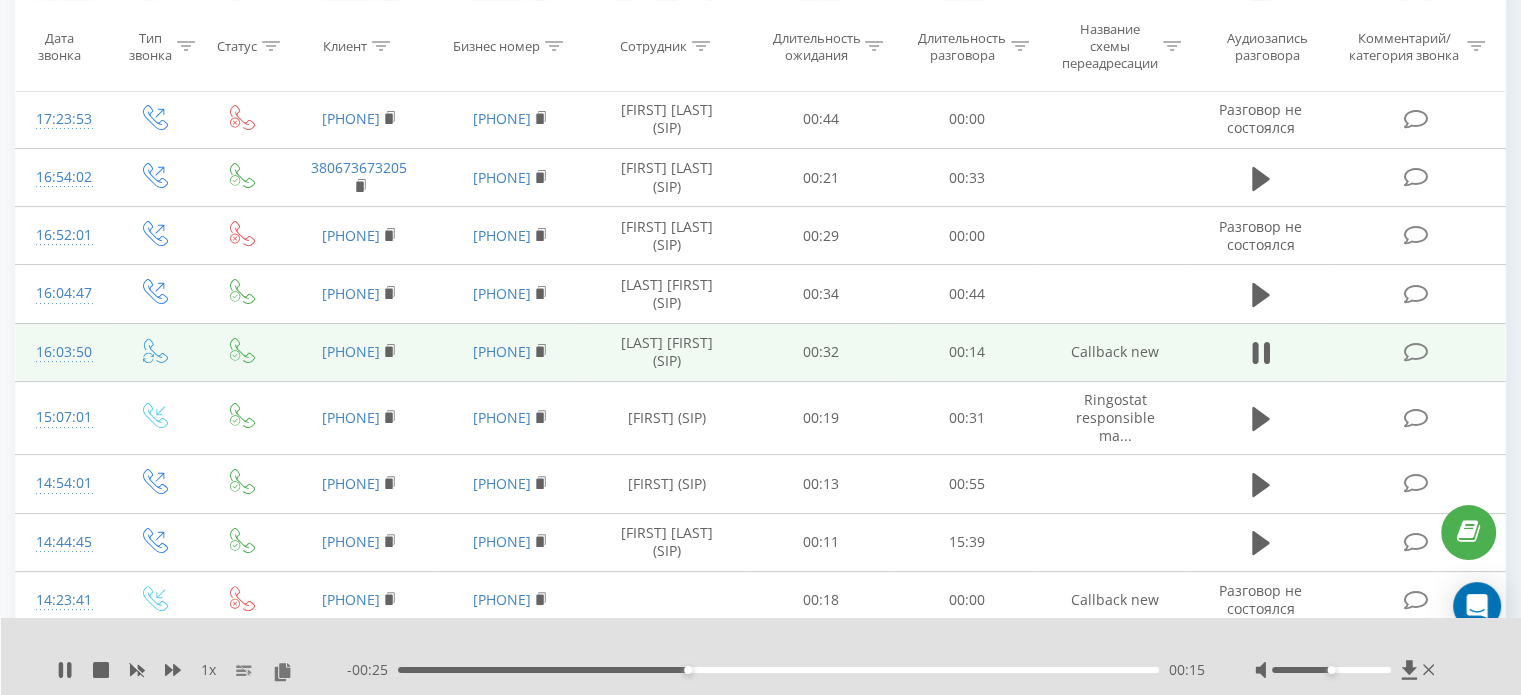 click on "00:15" at bounding box center (778, 670) 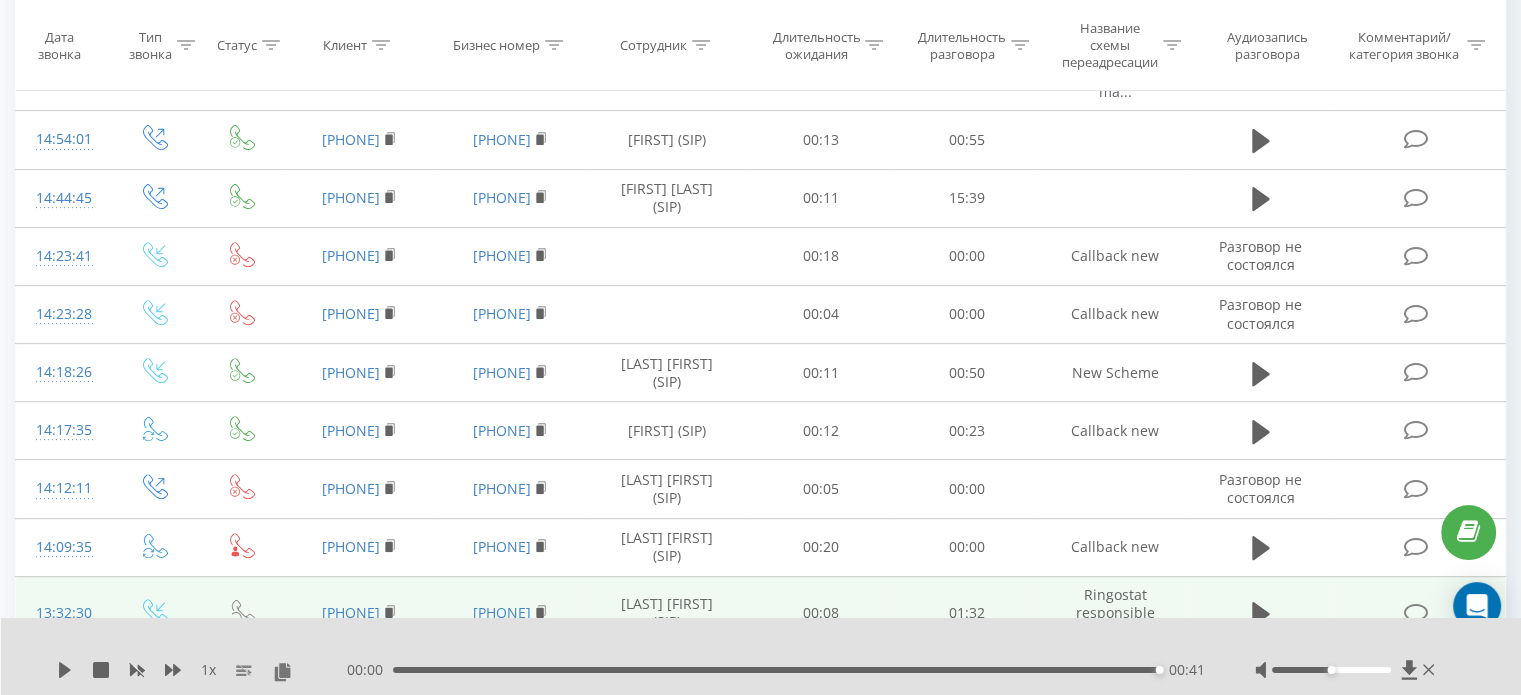 scroll, scrollTop: 691, scrollLeft: 0, axis: vertical 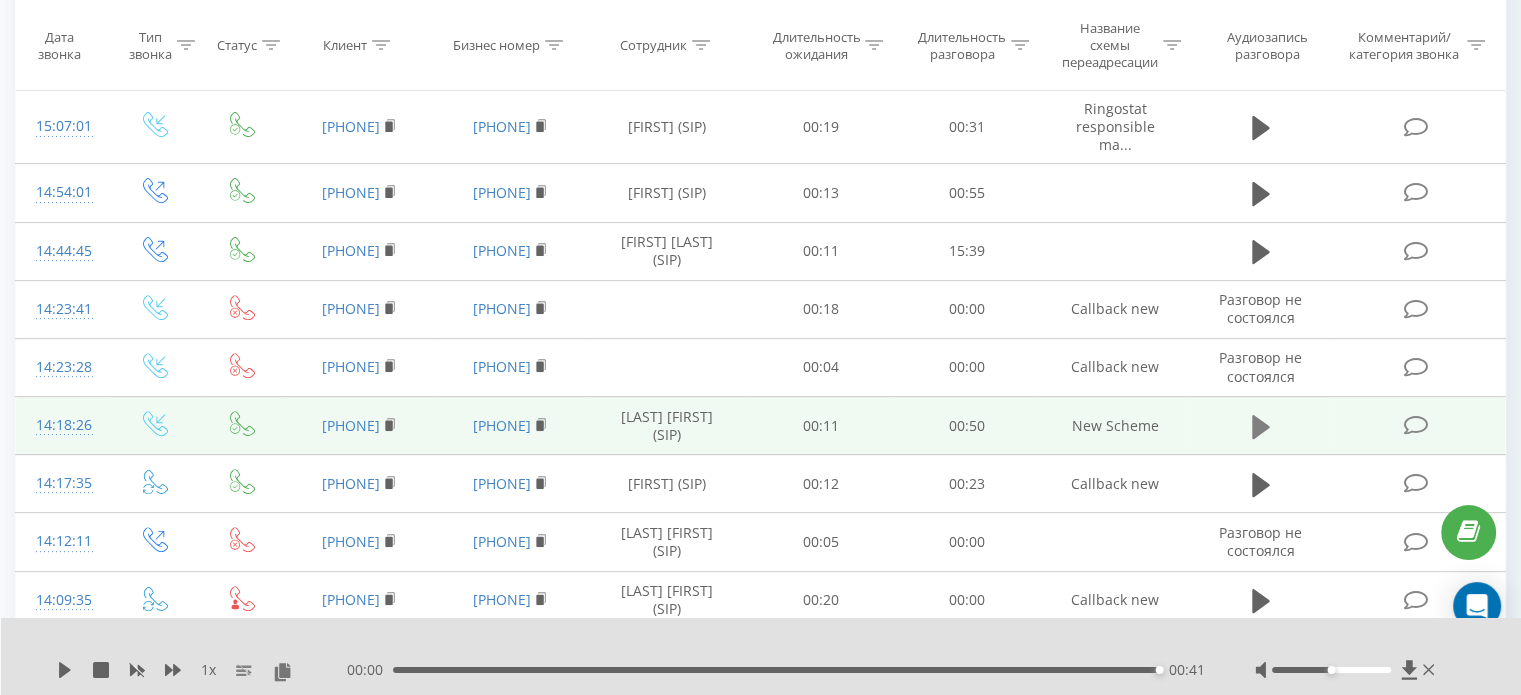 click 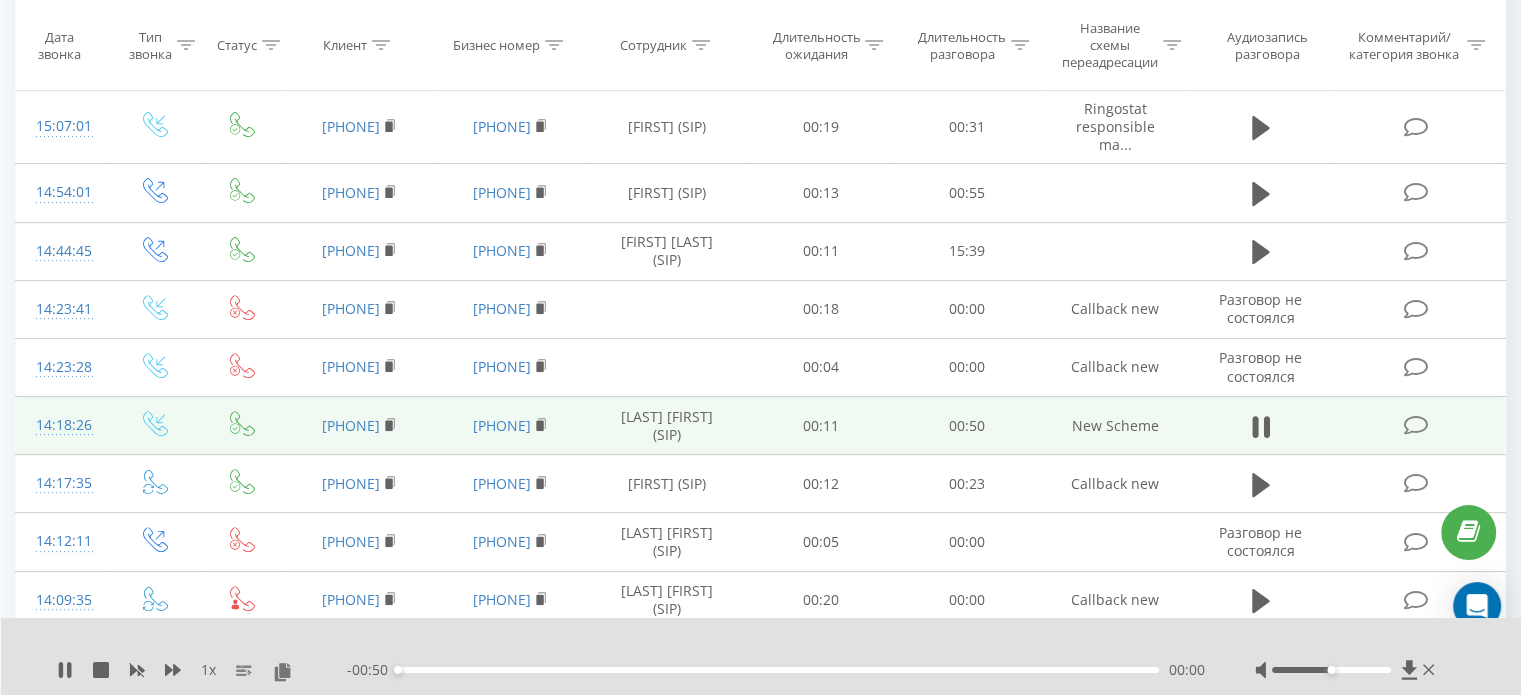 click on "- 00:50 00:00   00:00" at bounding box center (776, 670) 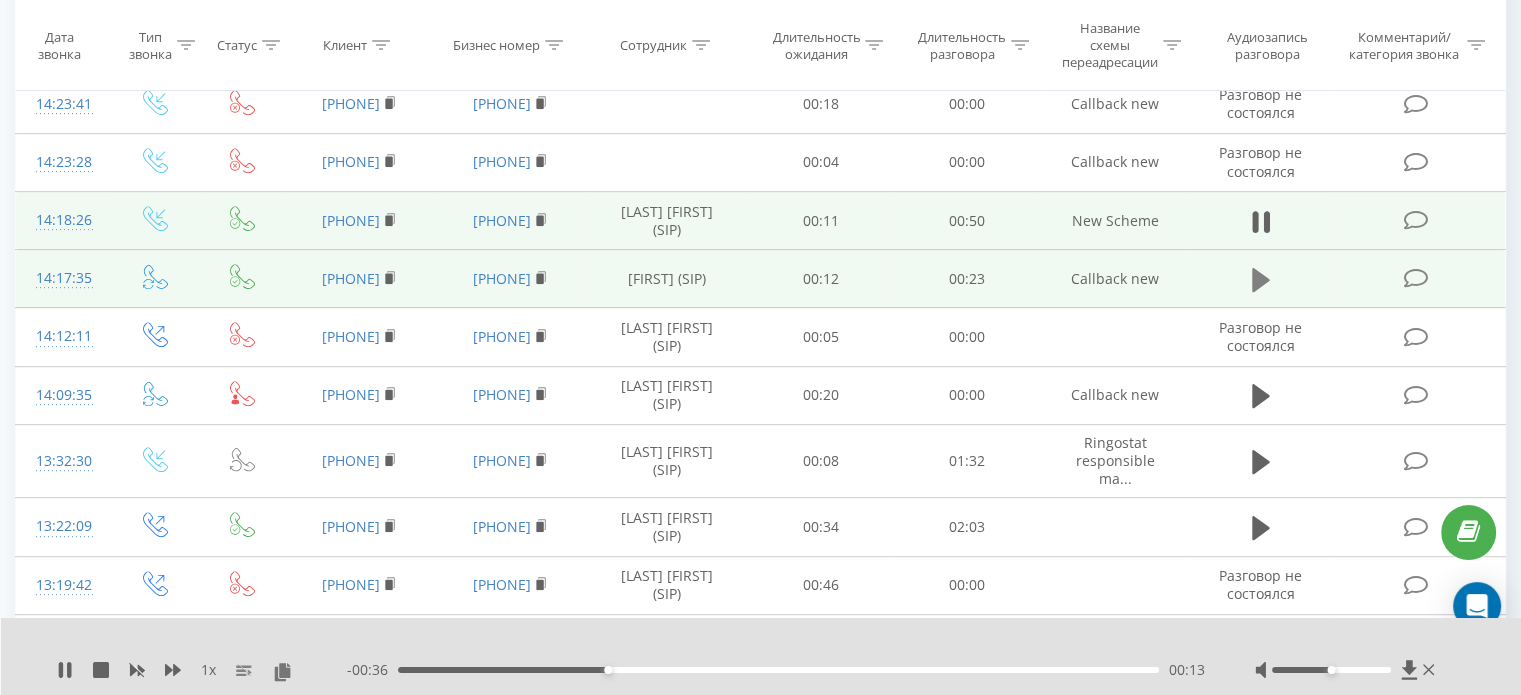 scroll, scrollTop: 900, scrollLeft: 0, axis: vertical 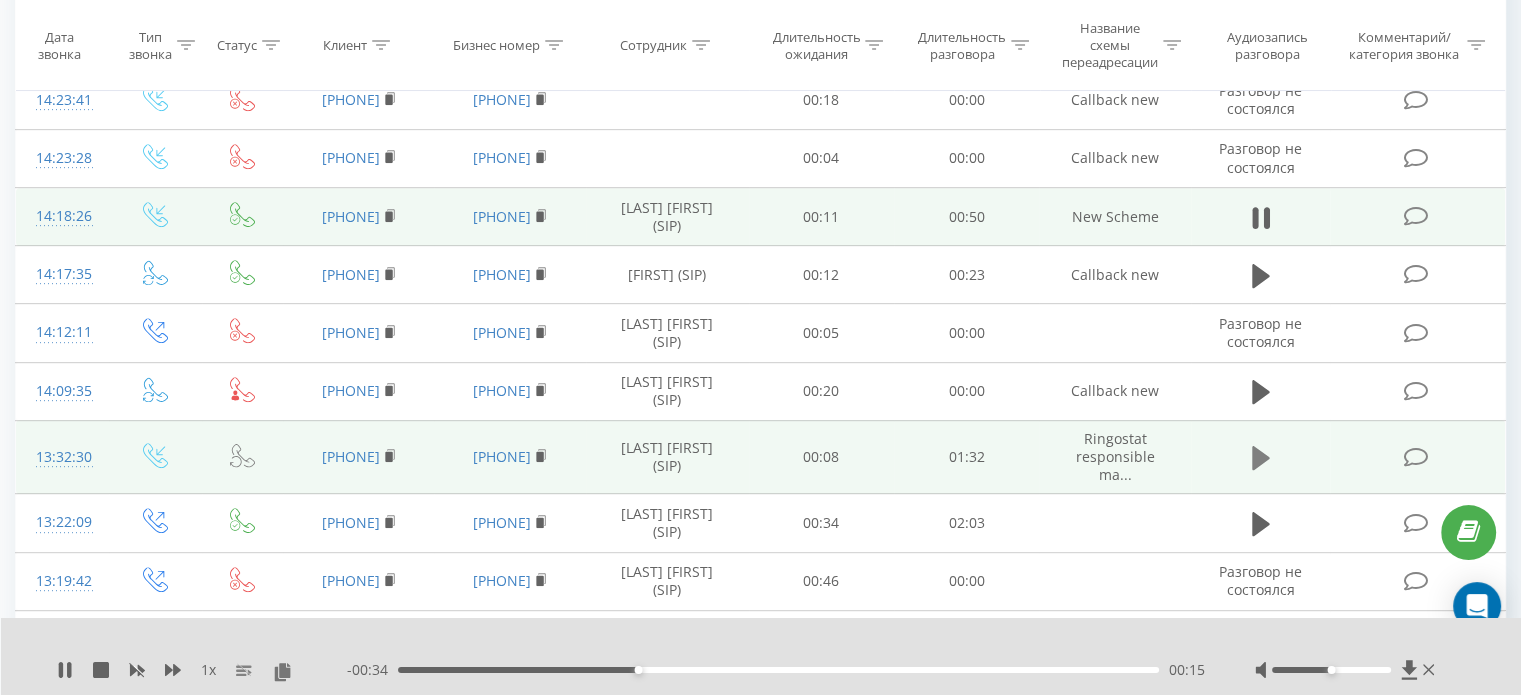 click 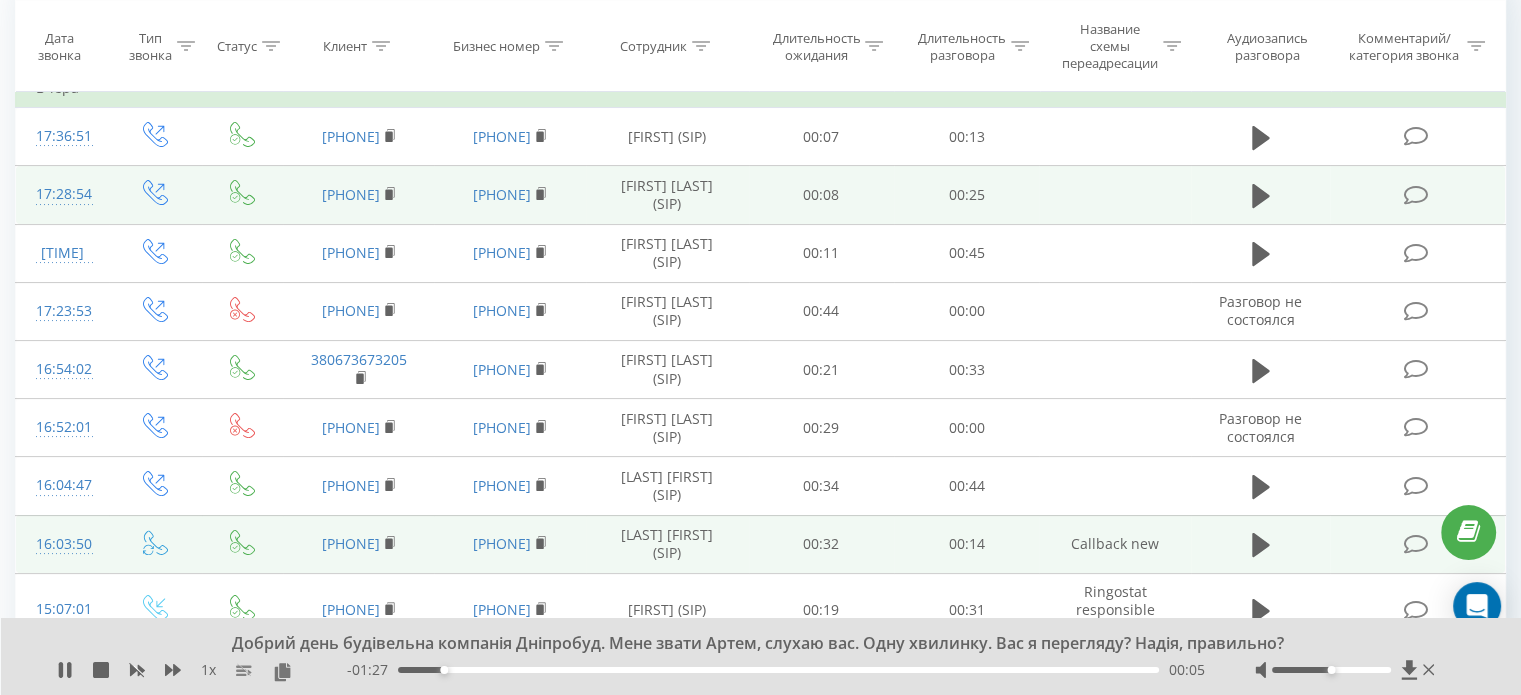 scroll, scrollTop: 400, scrollLeft: 0, axis: vertical 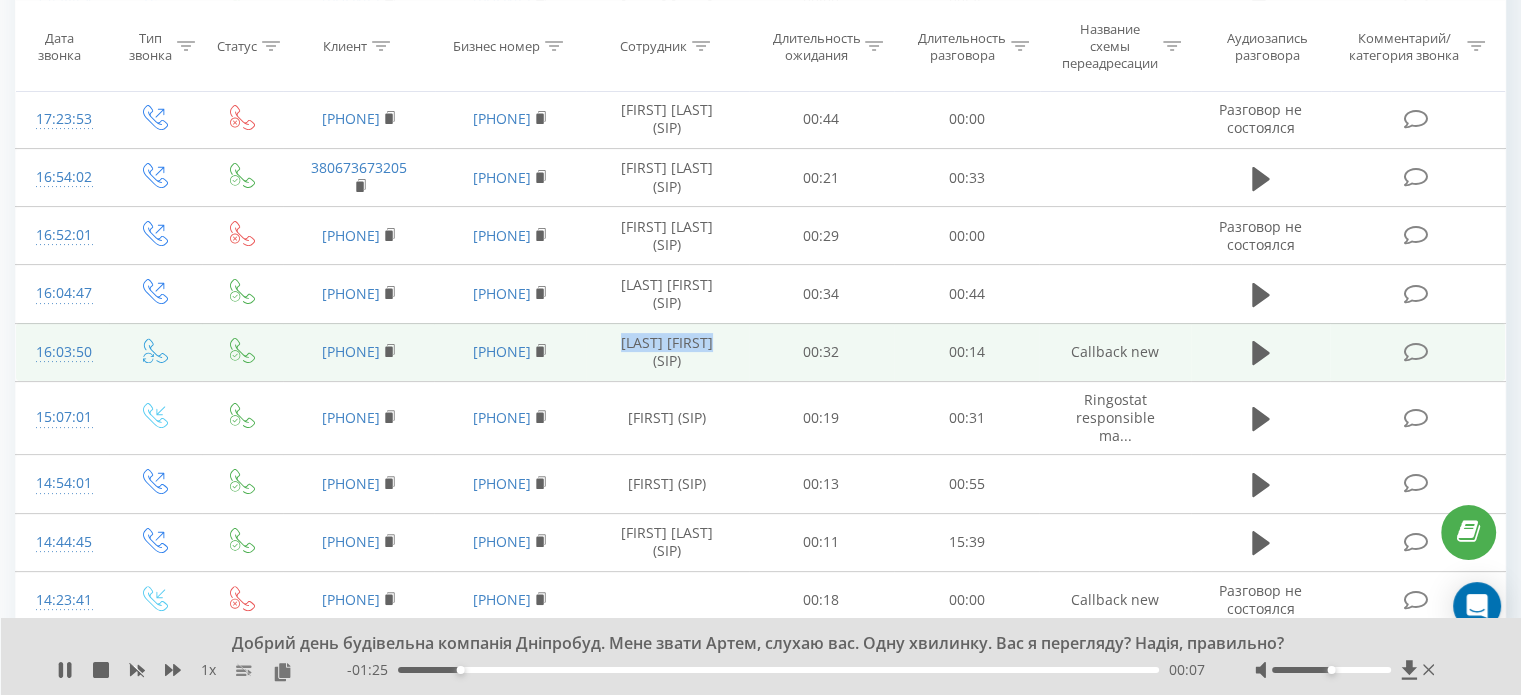 drag, startPoint x: 610, startPoint y: 339, endPoint x: 724, endPoint y: 347, distance: 114.28036 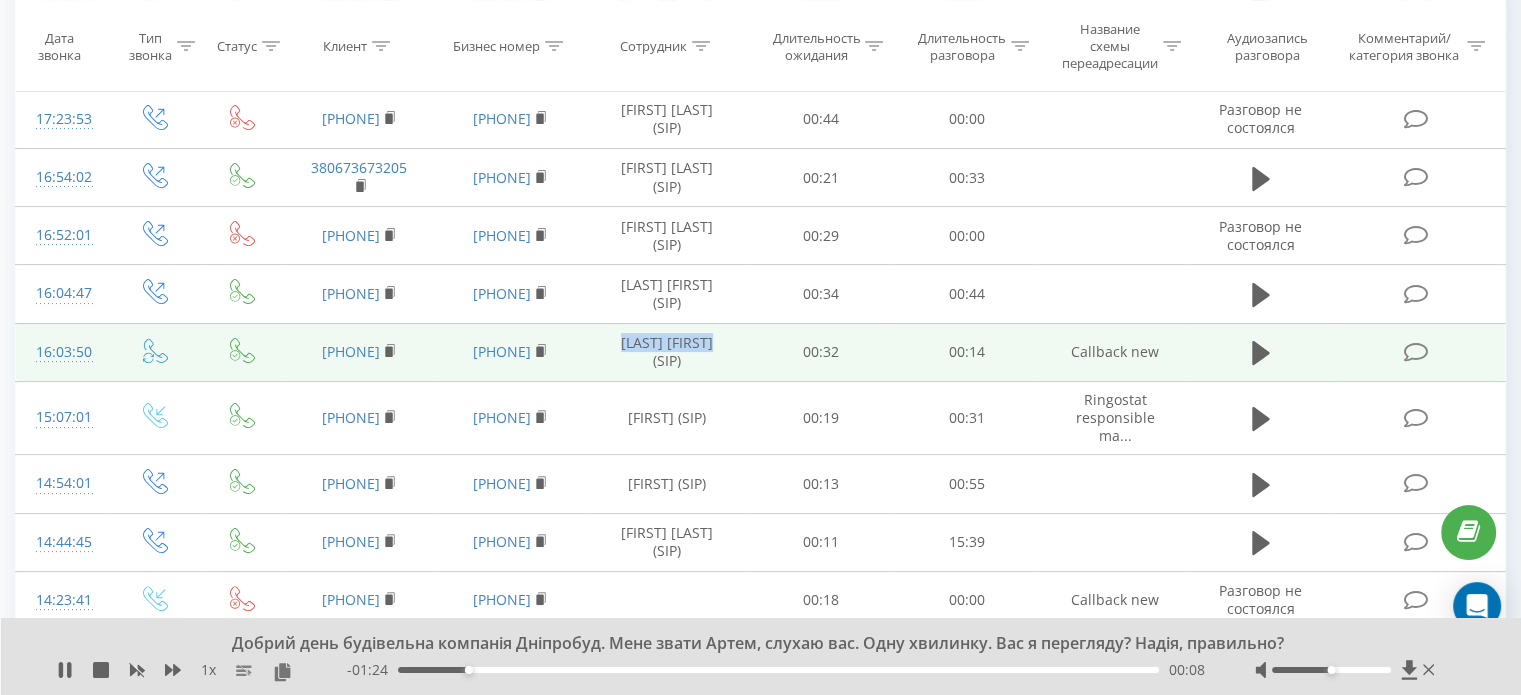 copy on "Маєцький Артем" 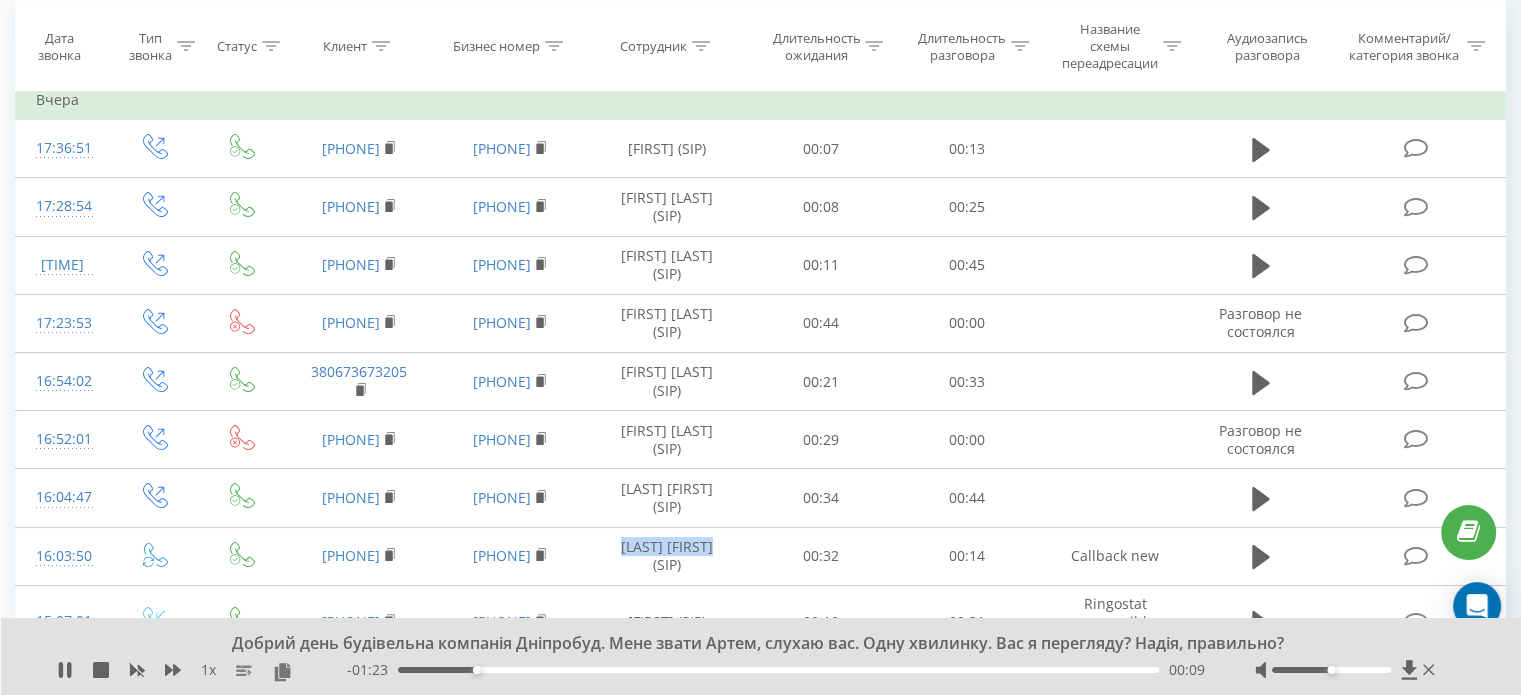 scroll, scrollTop: 0, scrollLeft: 0, axis: both 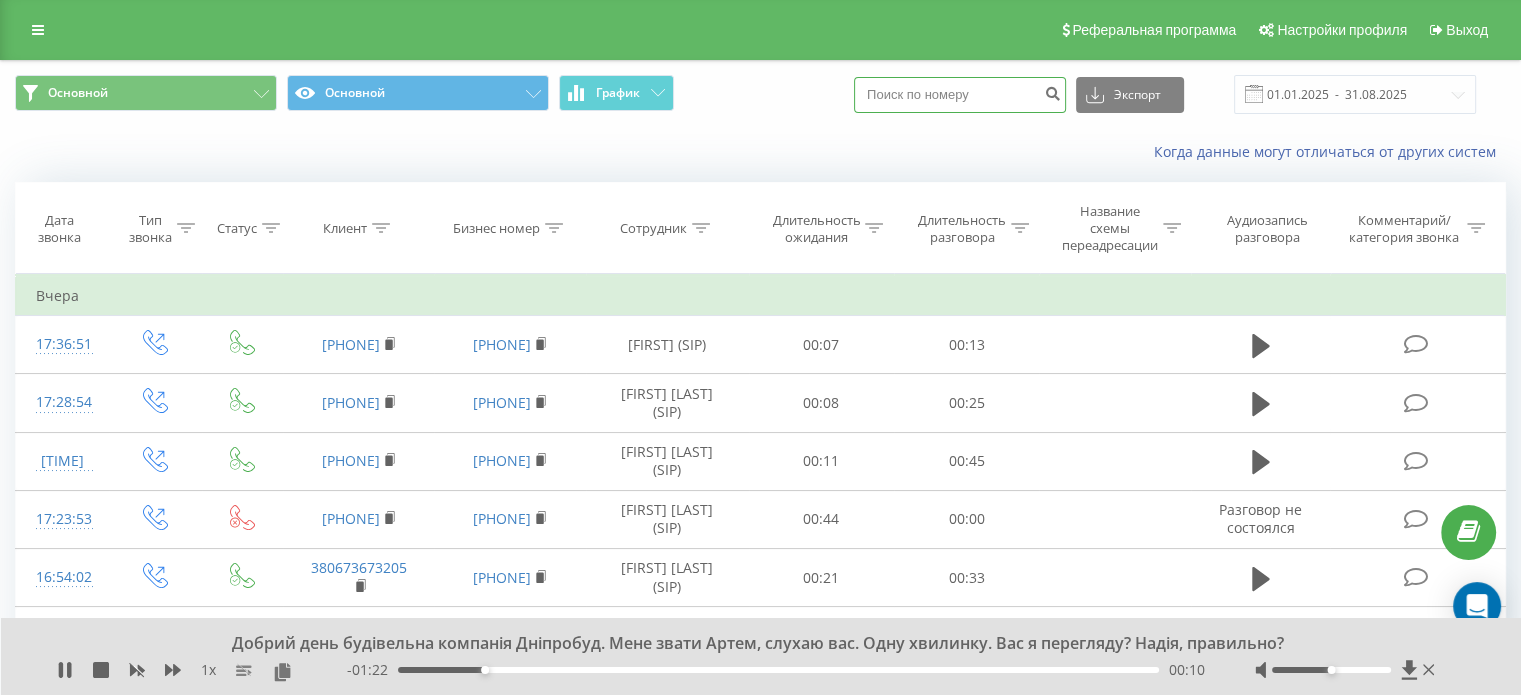 click at bounding box center (960, 95) 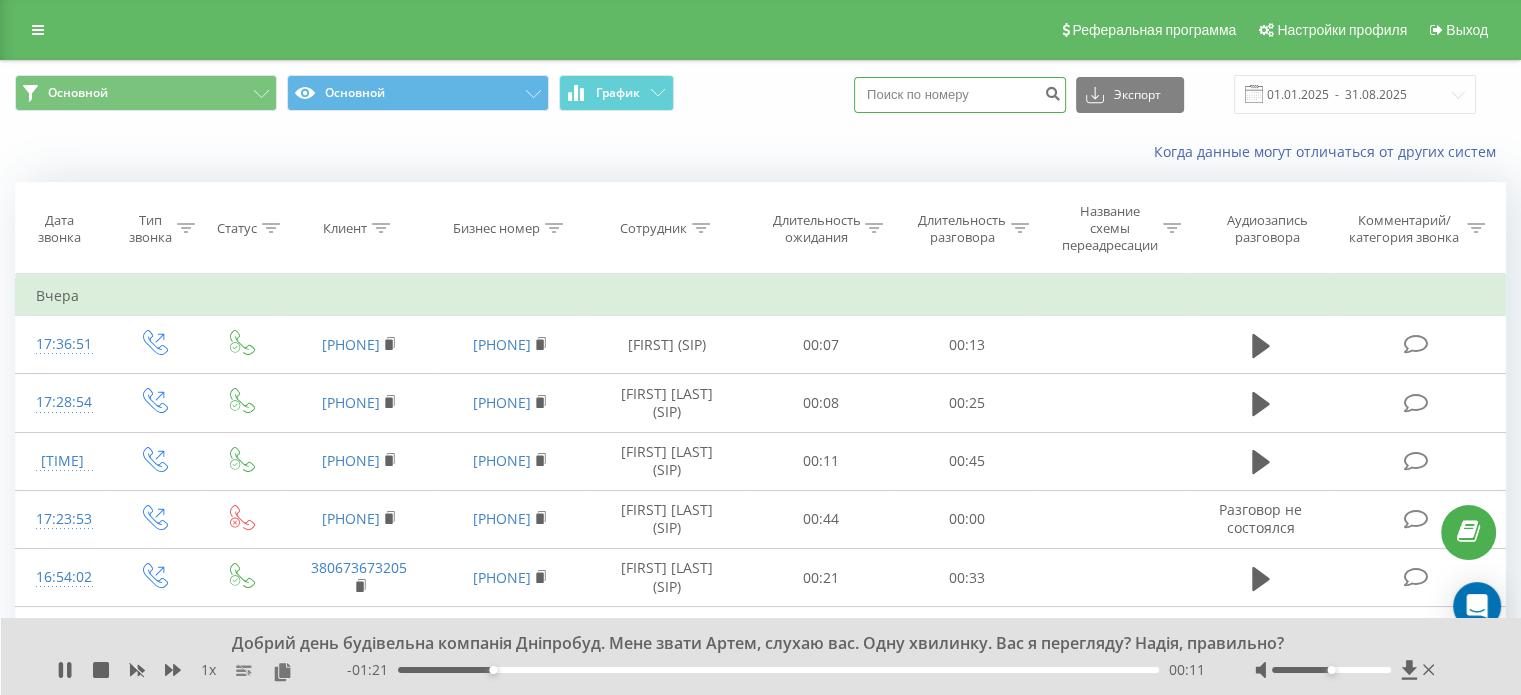 paste 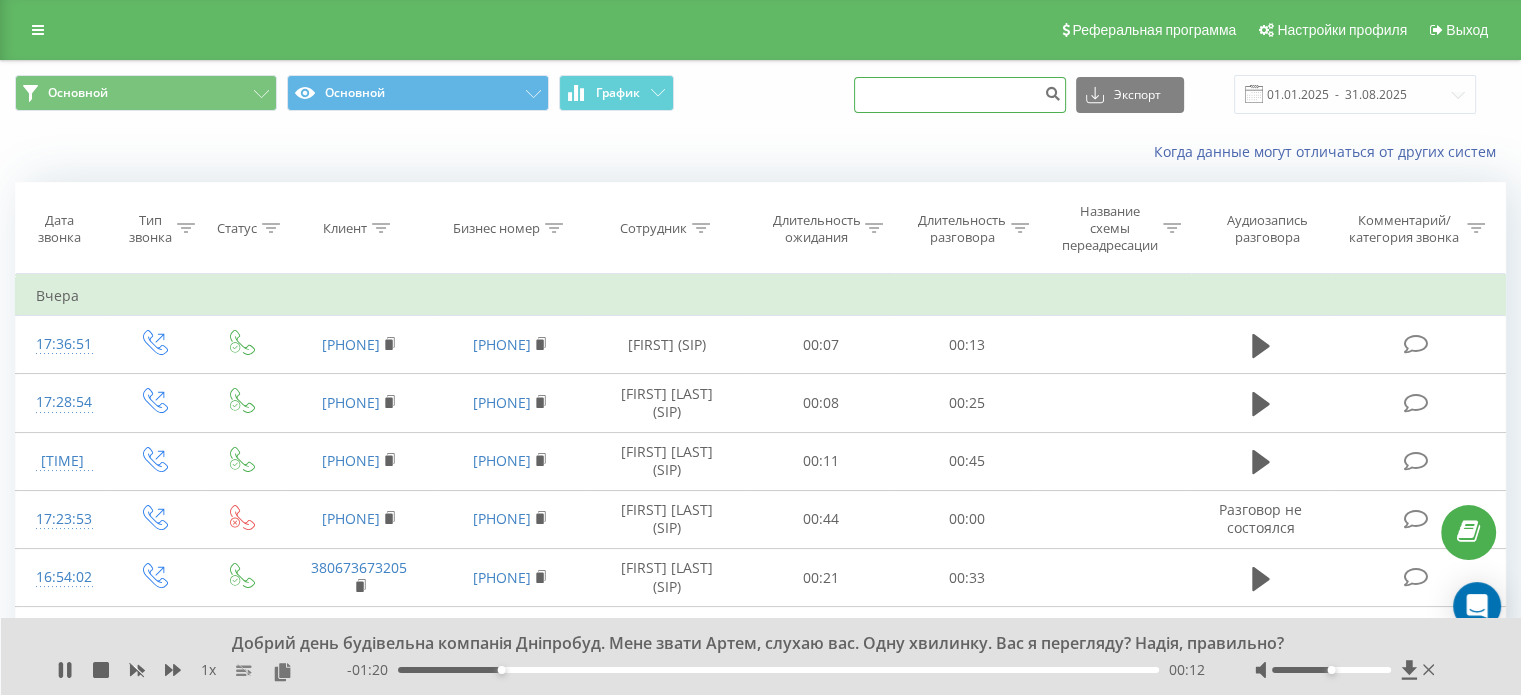 type 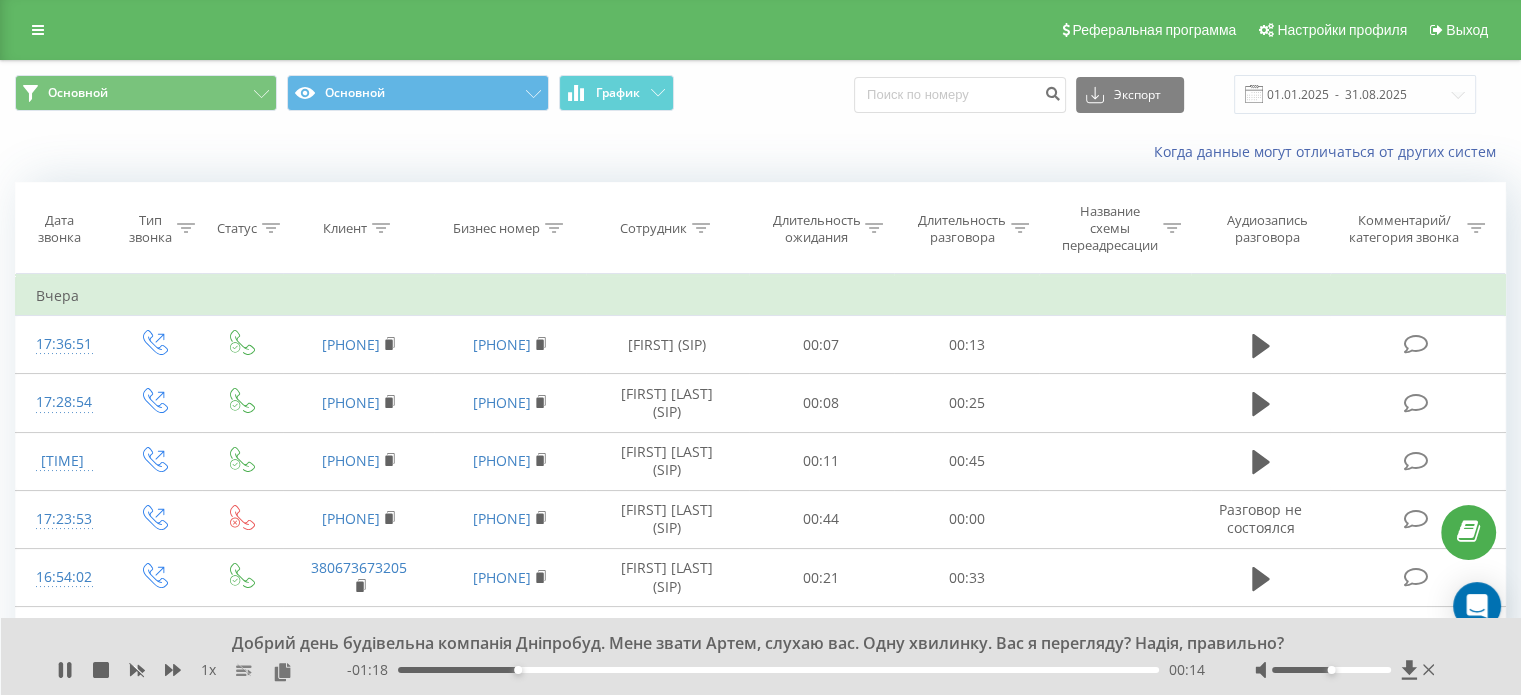 click on "Сотрудник" at bounding box center [653, 228] 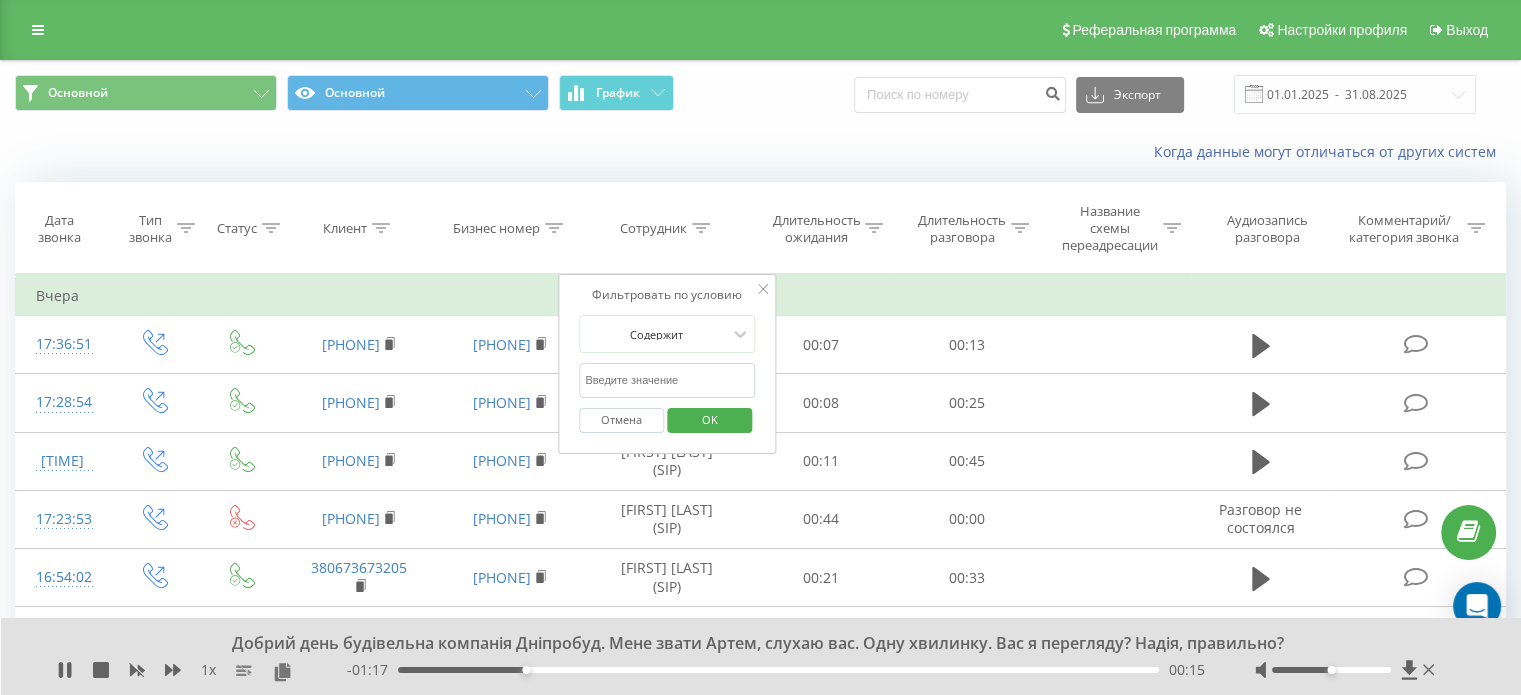 click at bounding box center [667, 380] 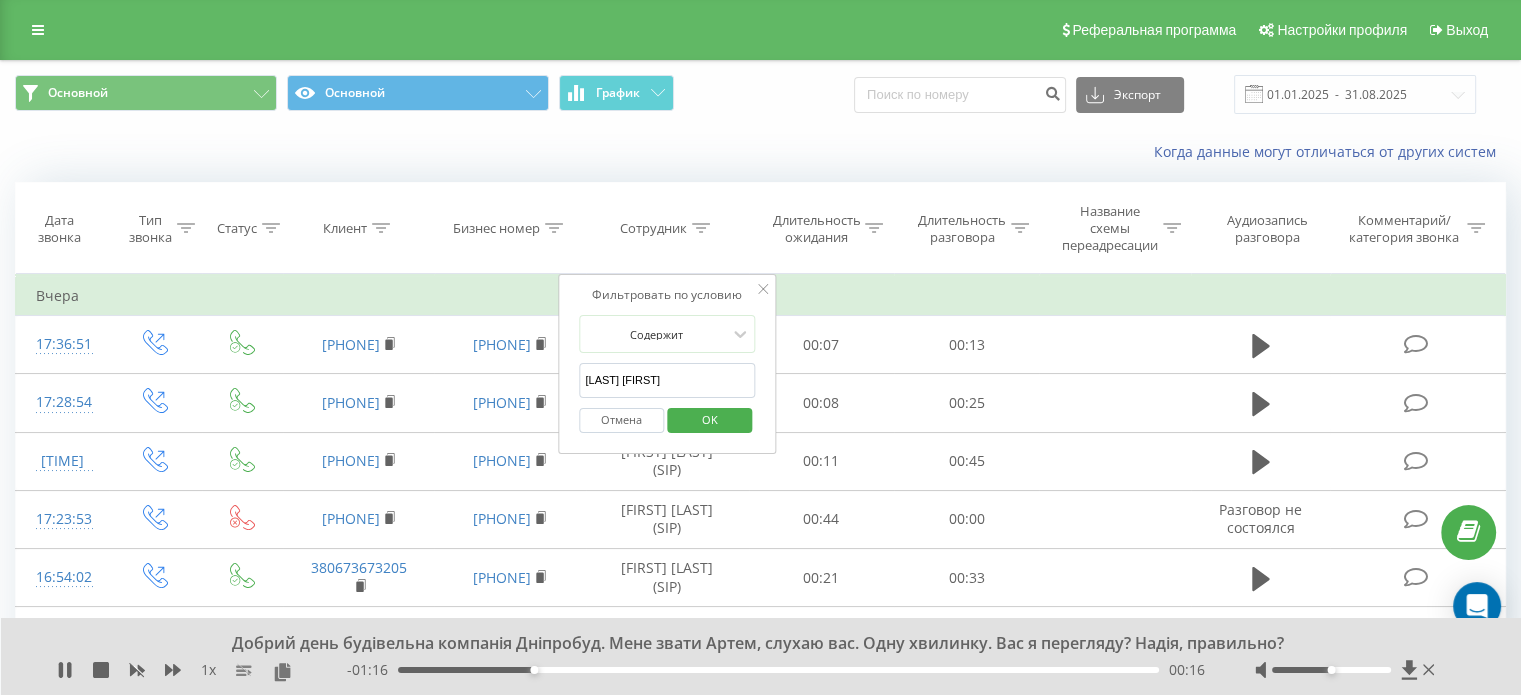 click on "OK" at bounding box center [710, 419] 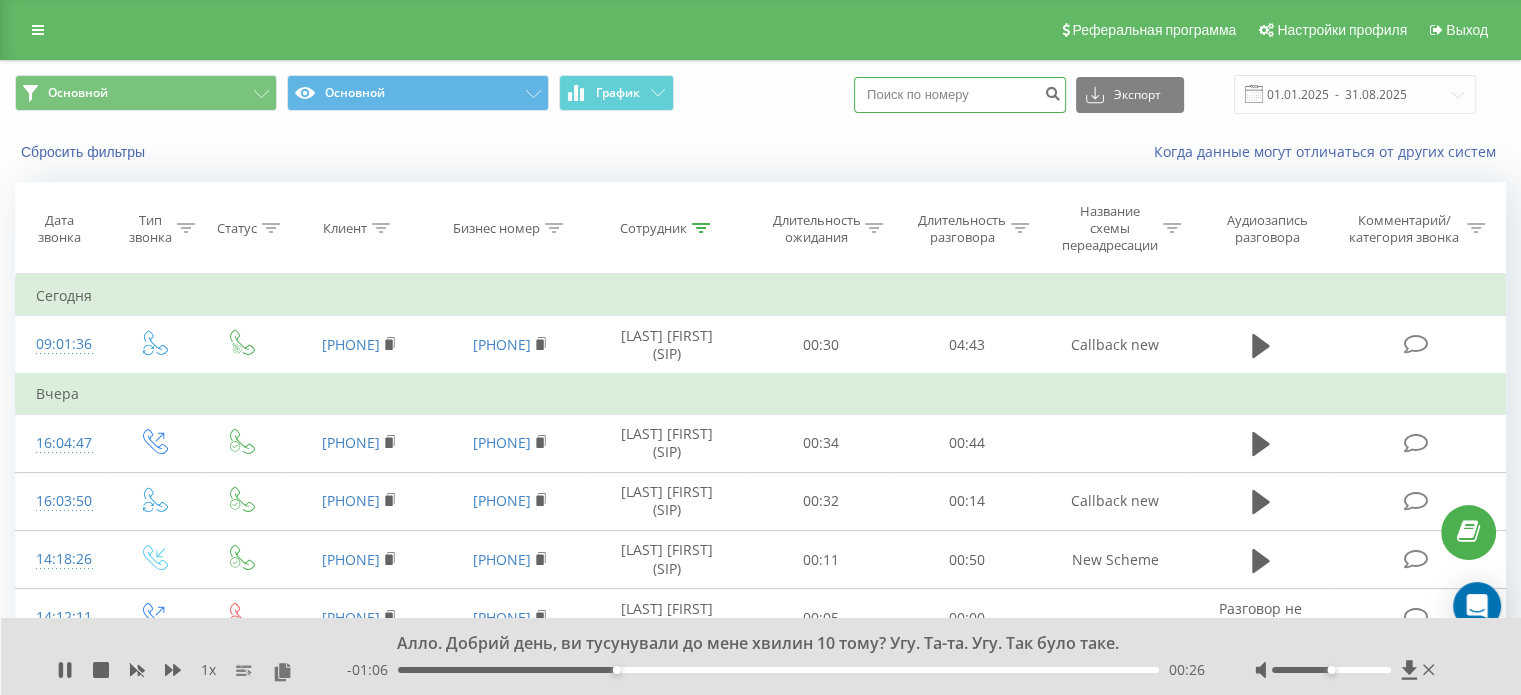 click at bounding box center (960, 95) 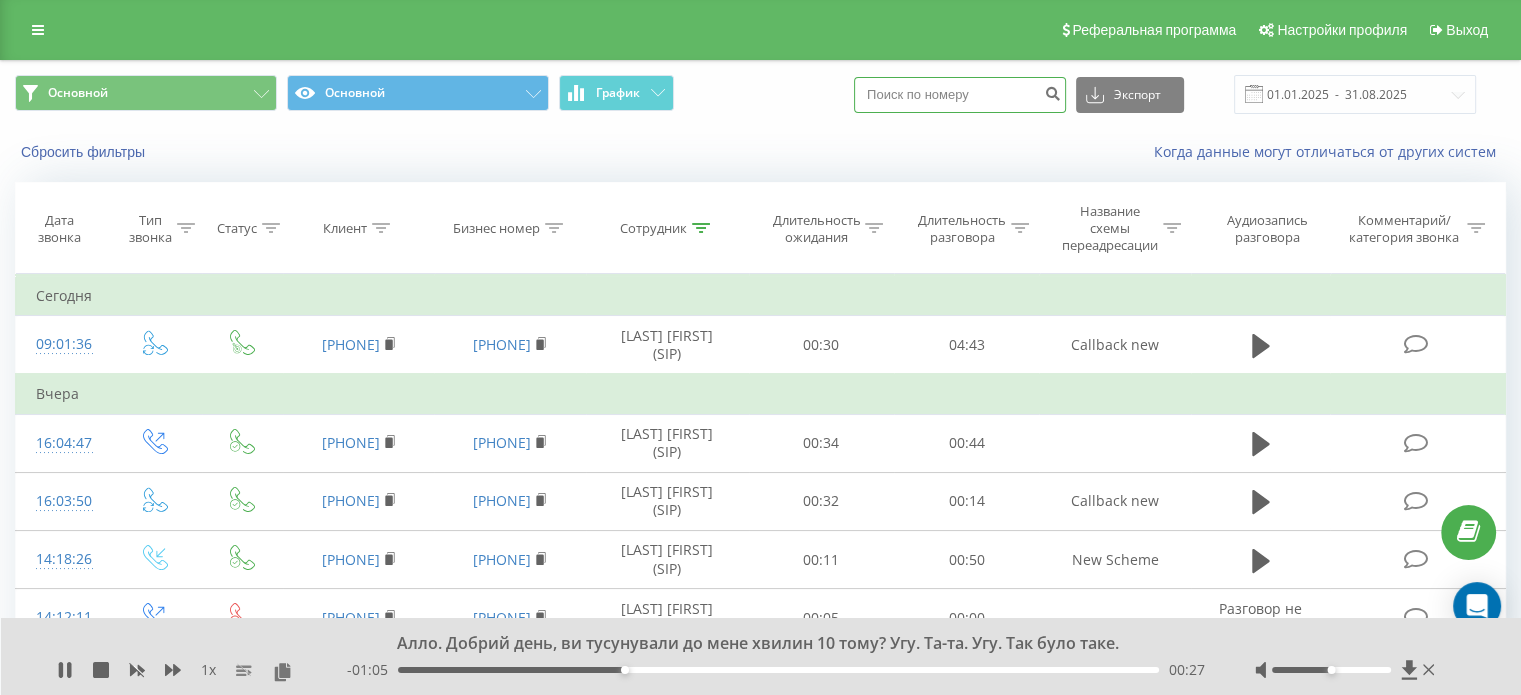 paste on "380503376024" 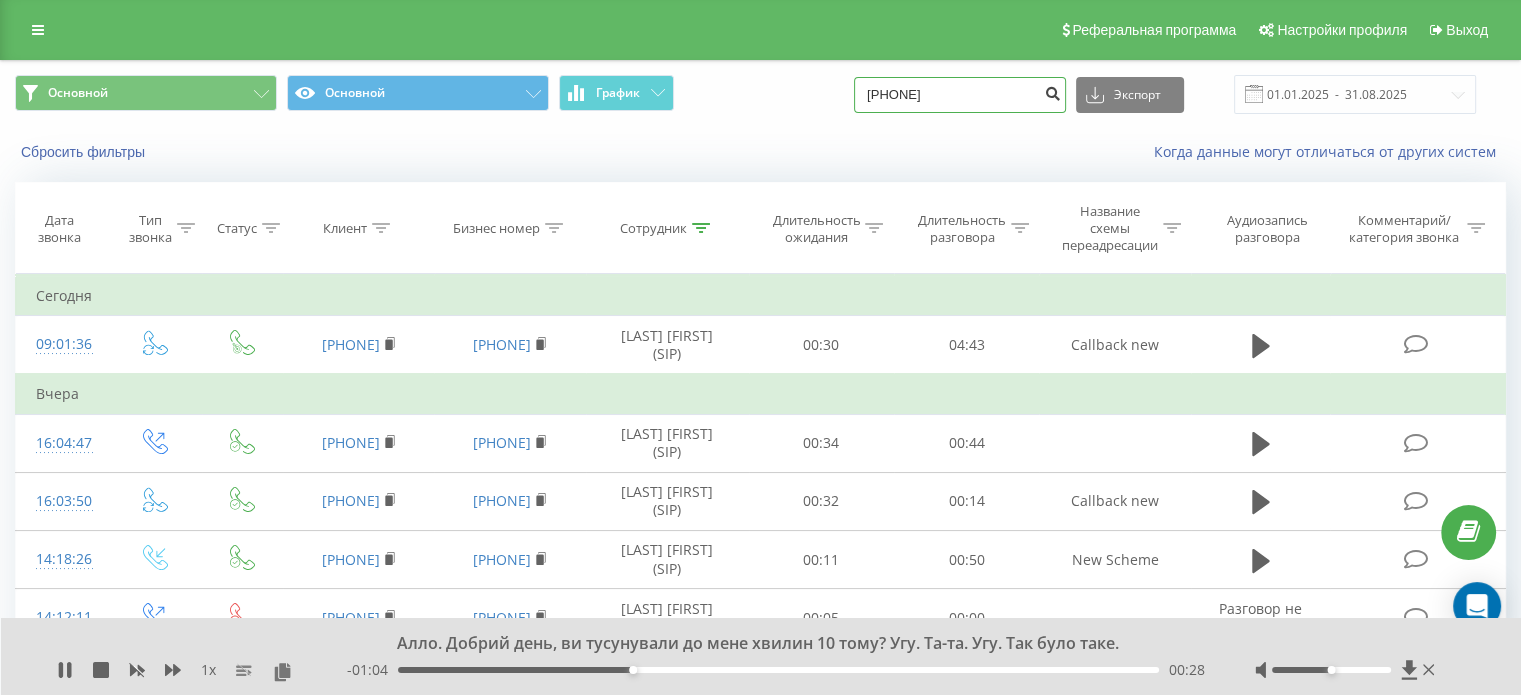 type on "380503376024" 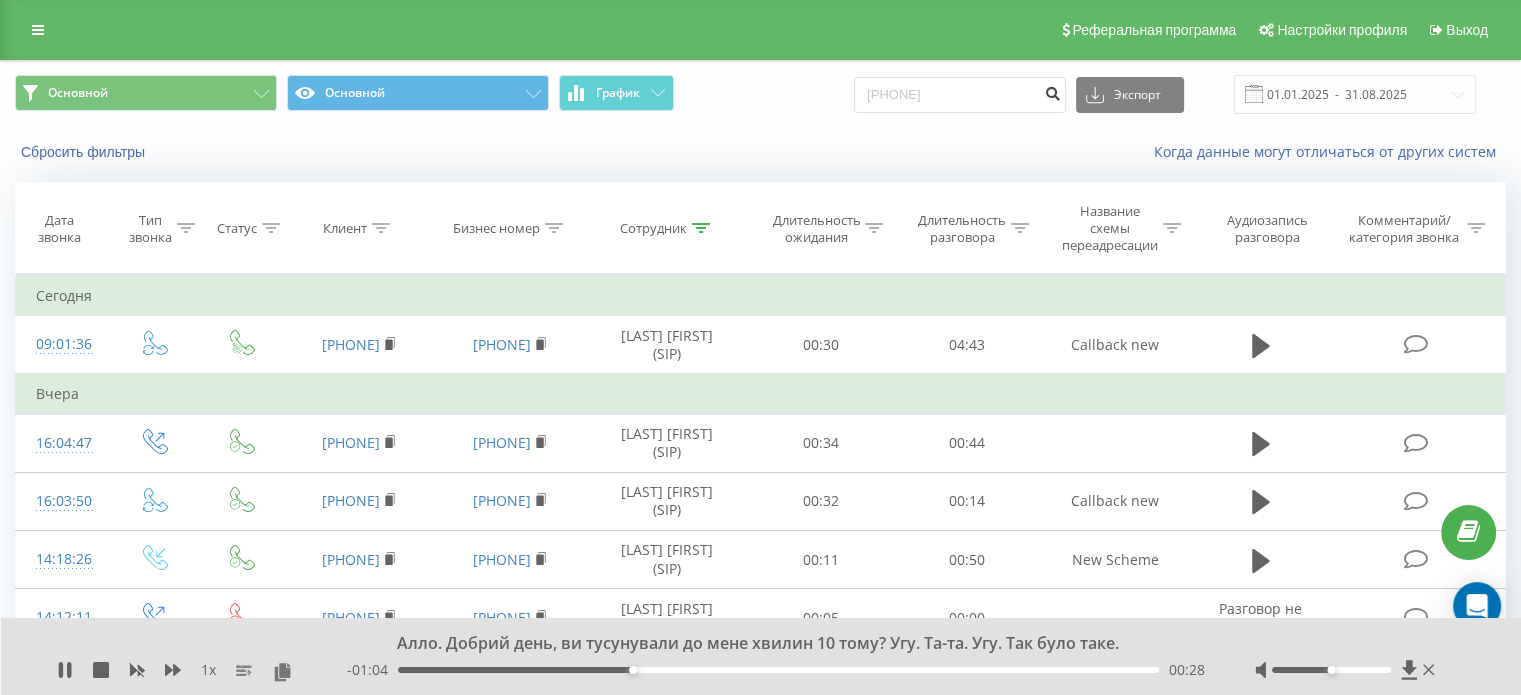 click at bounding box center (1052, 91) 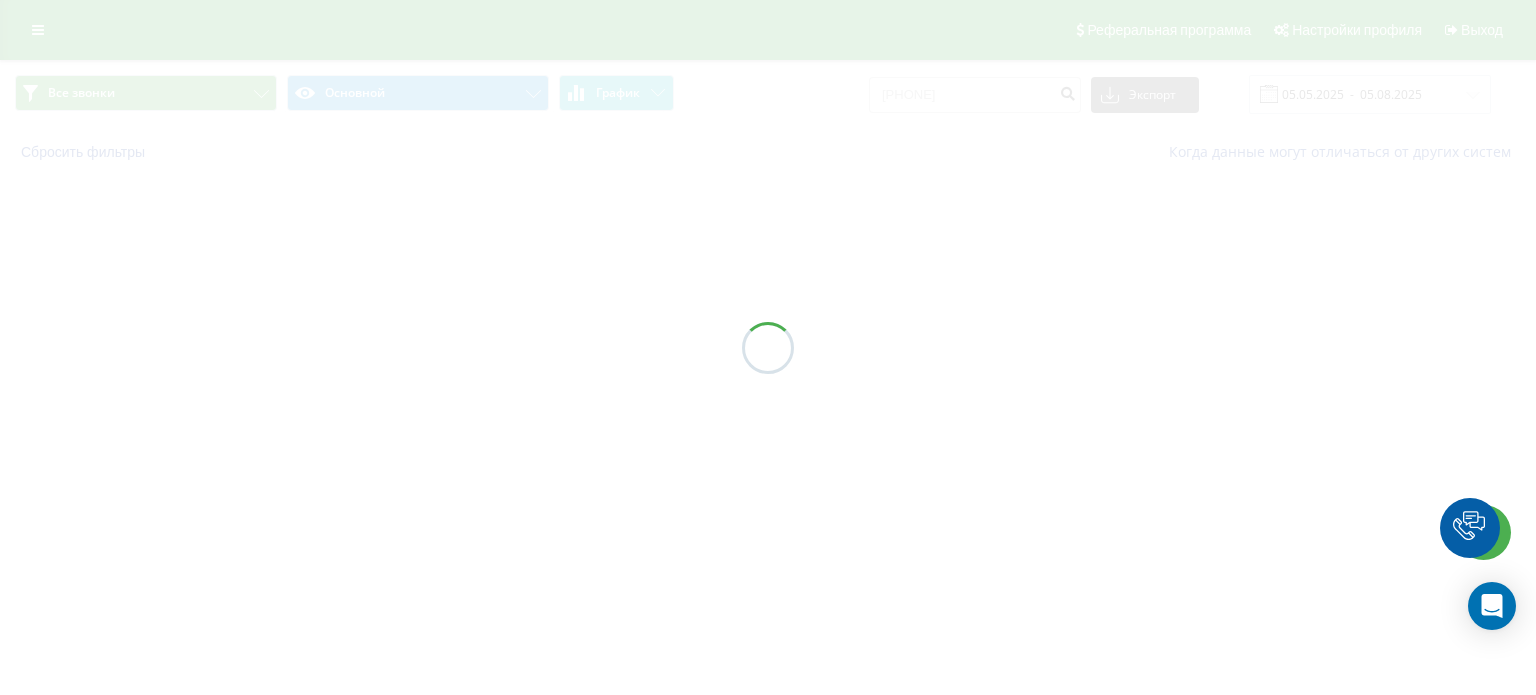 scroll, scrollTop: 0, scrollLeft: 0, axis: both 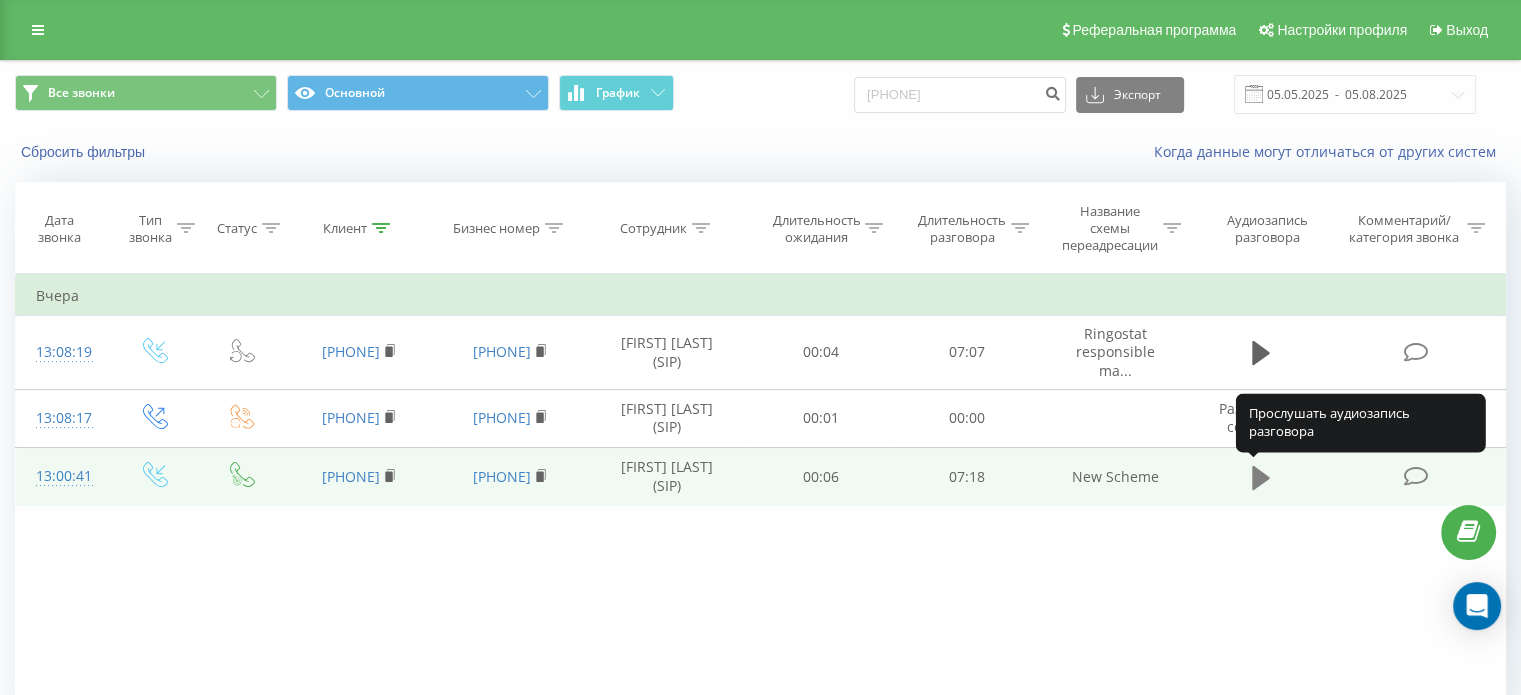 click 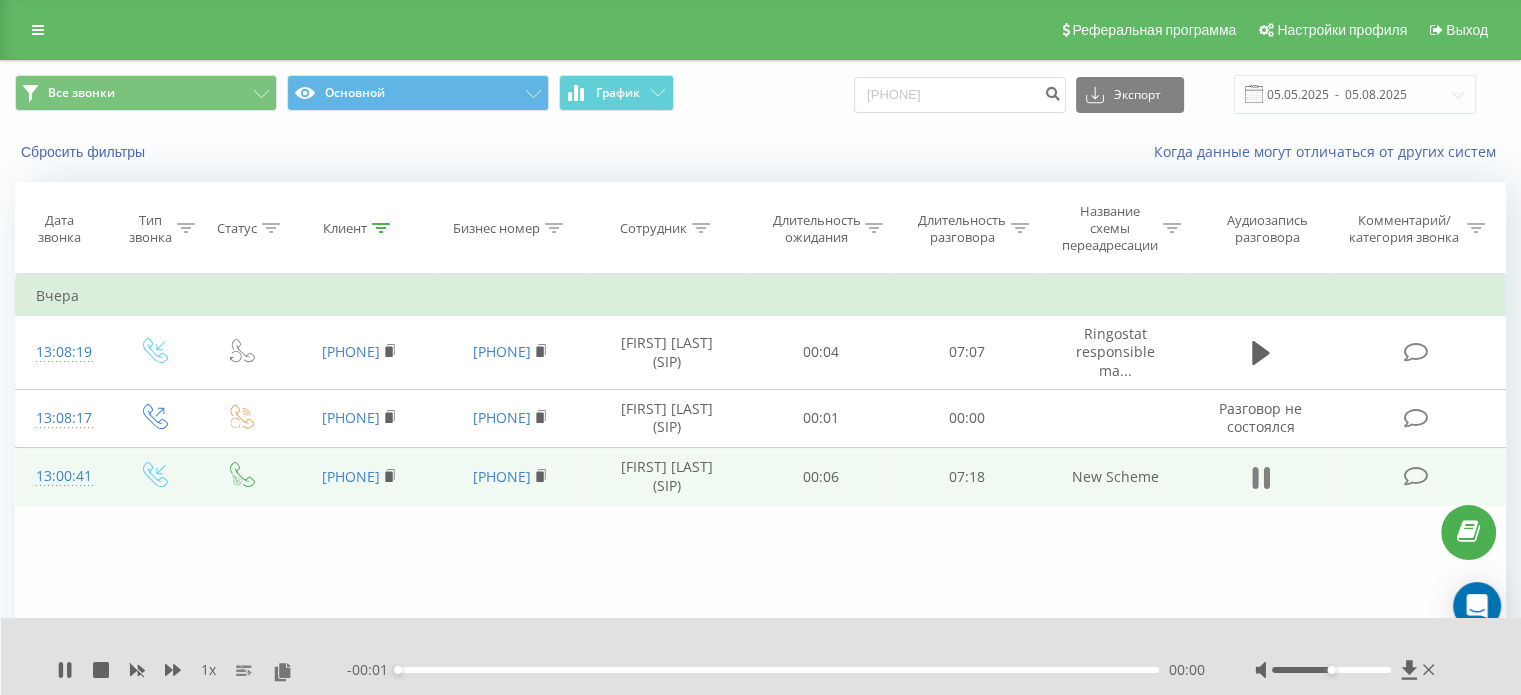 click 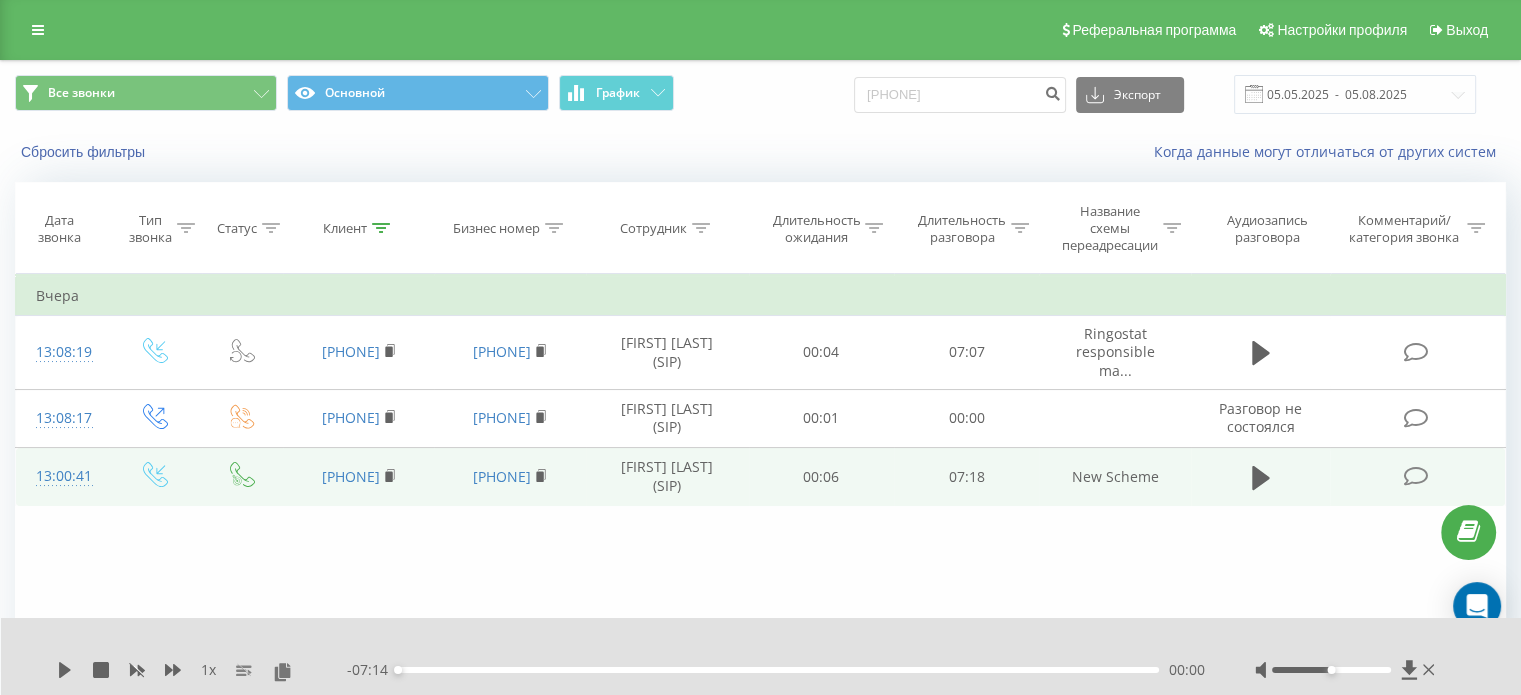 click 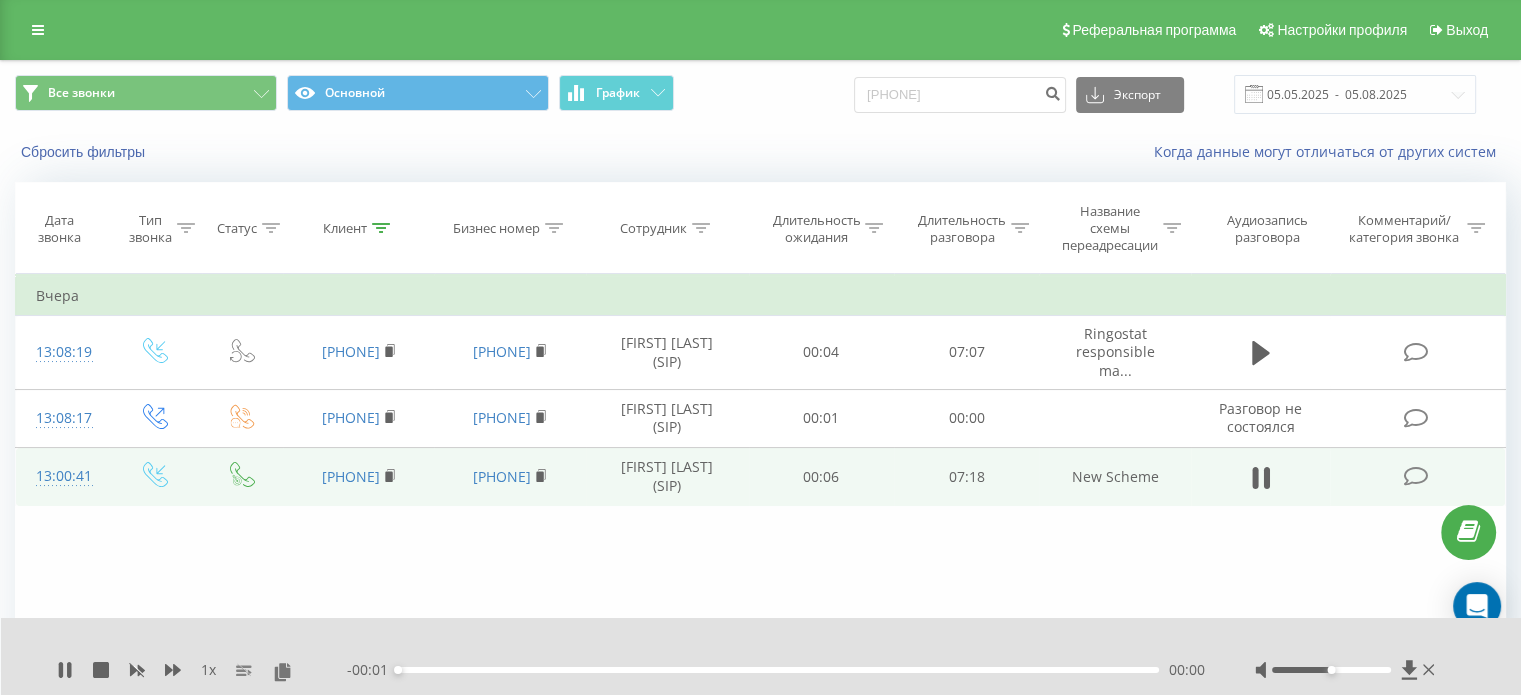 click 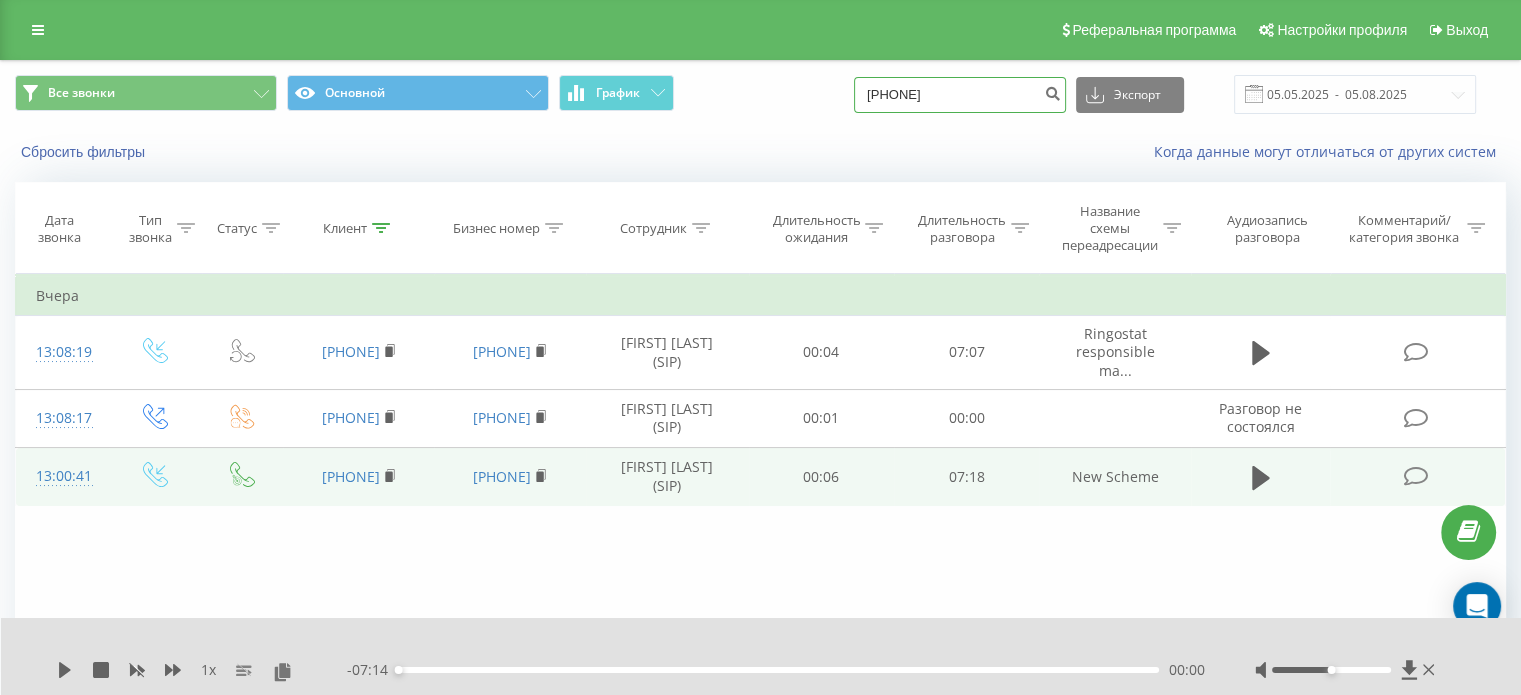 drag, startPoint x: 987, startPoint y: 93, endPoint x: 892, endPoint y: 103, distance: 95.524864 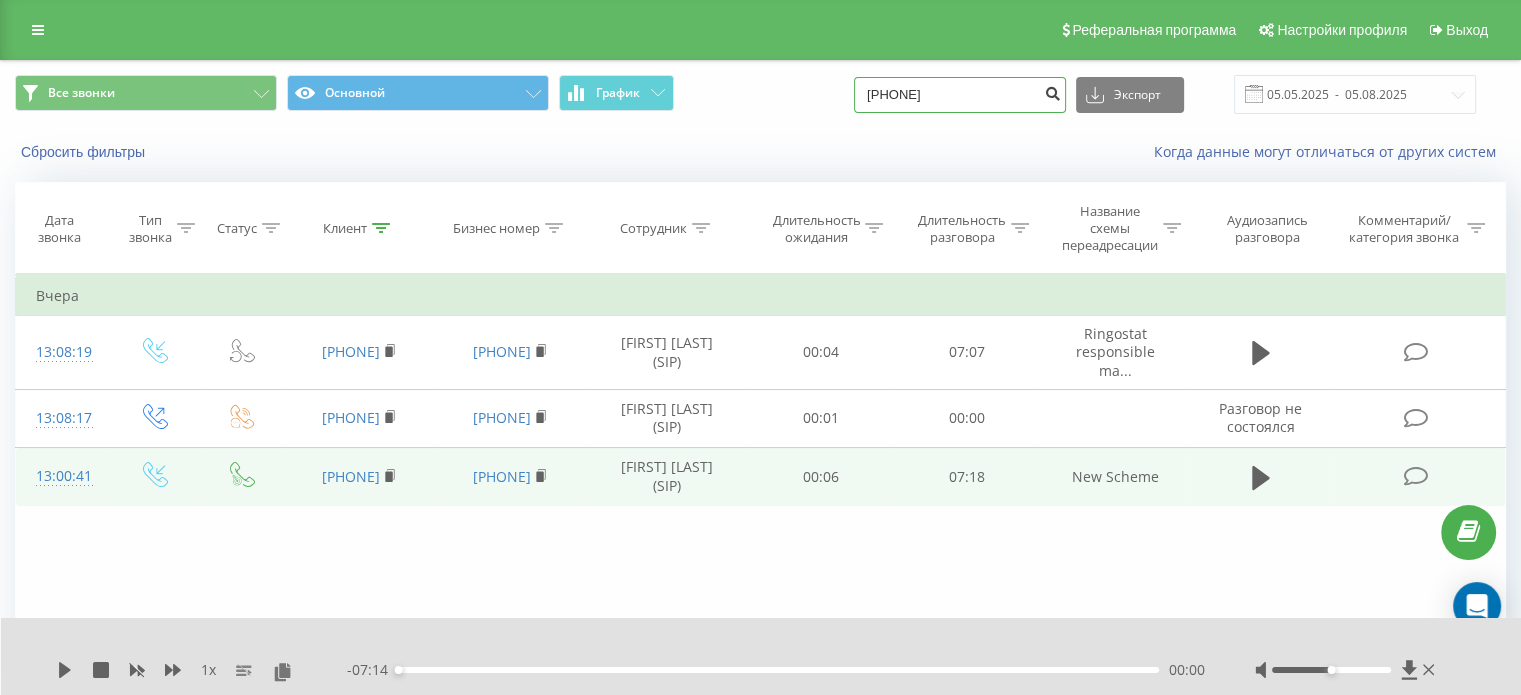 type on "[PHONE]" 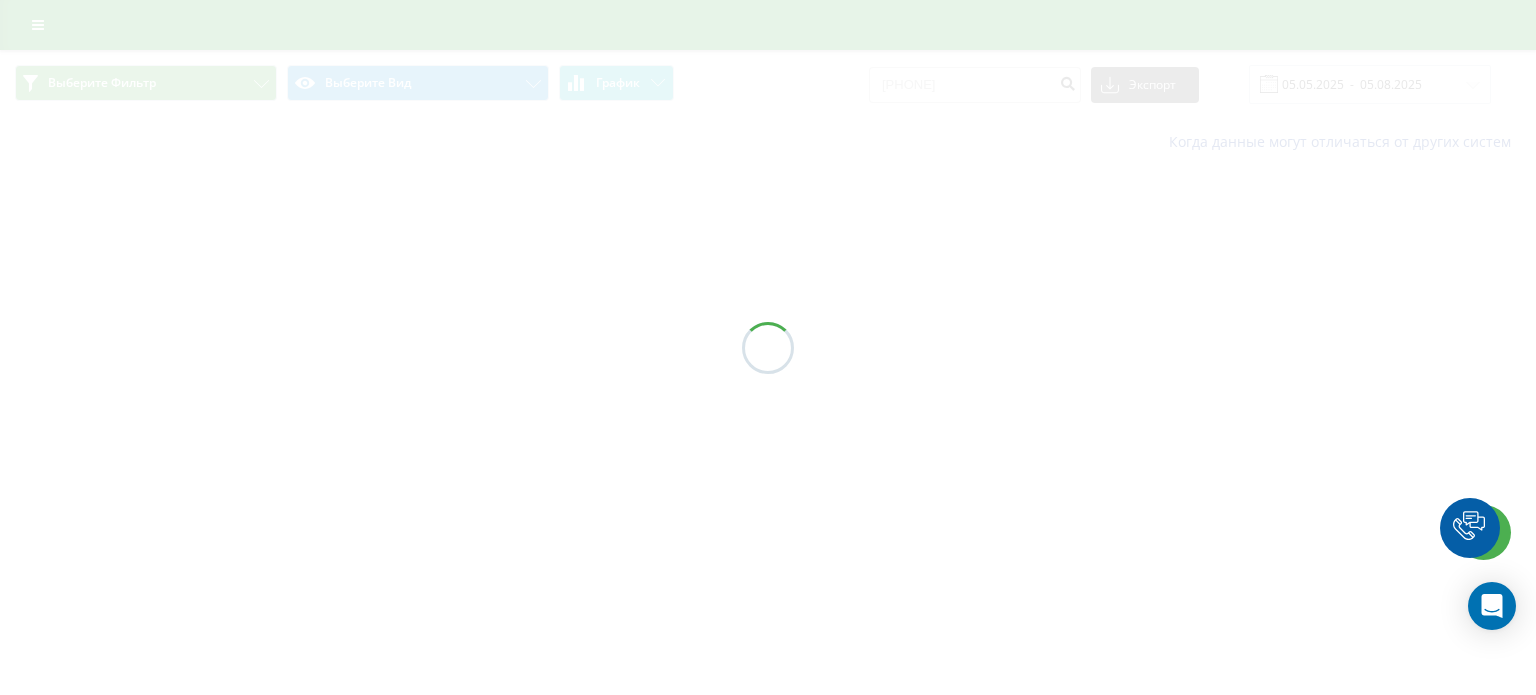 scroll, scrollTop: 0, scrollLeft: 0, axis: both 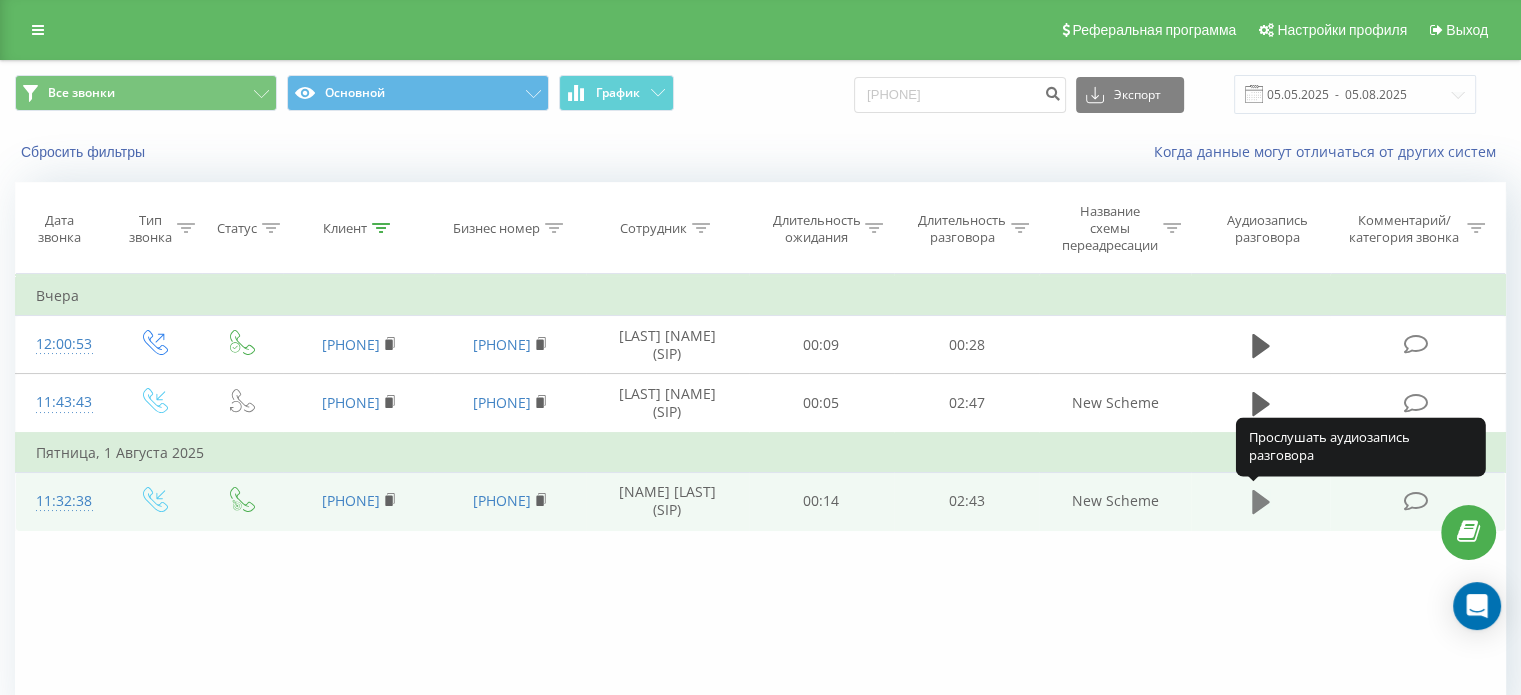 click 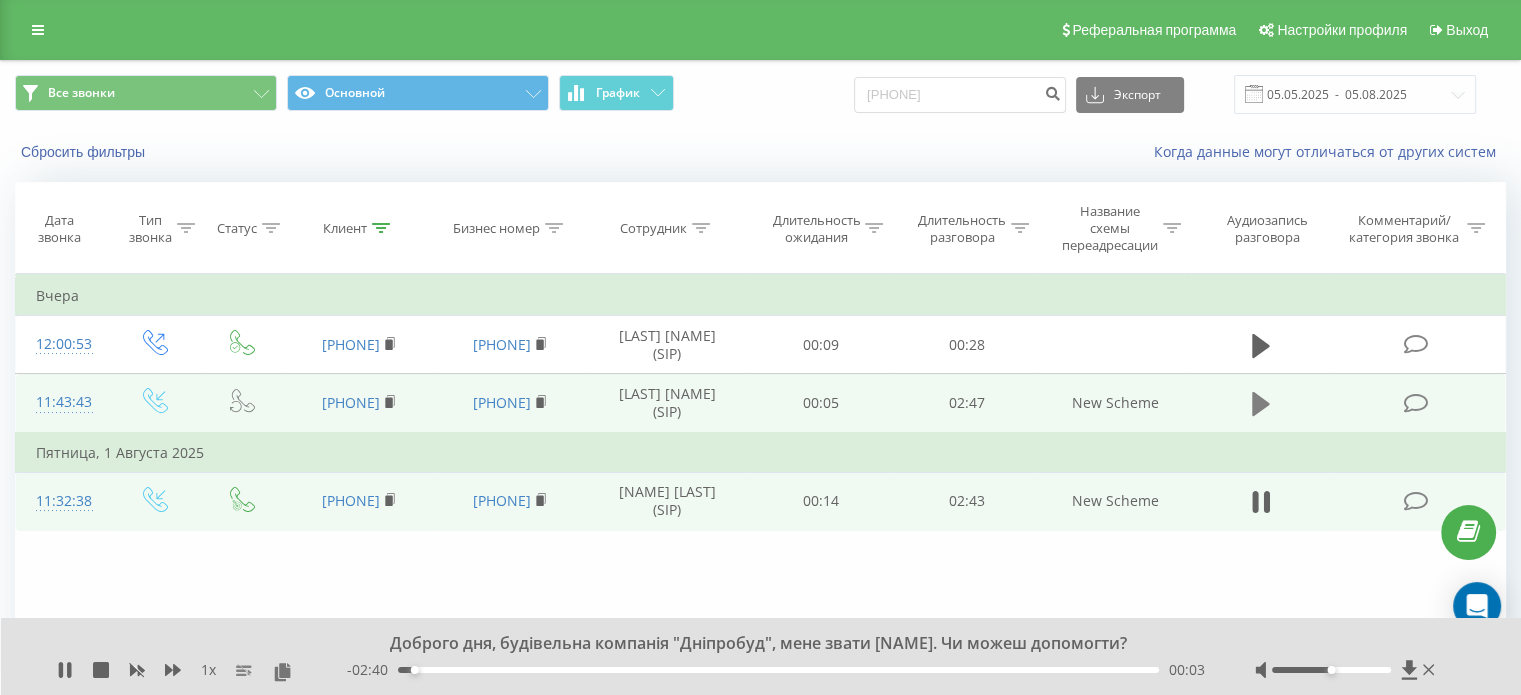 click 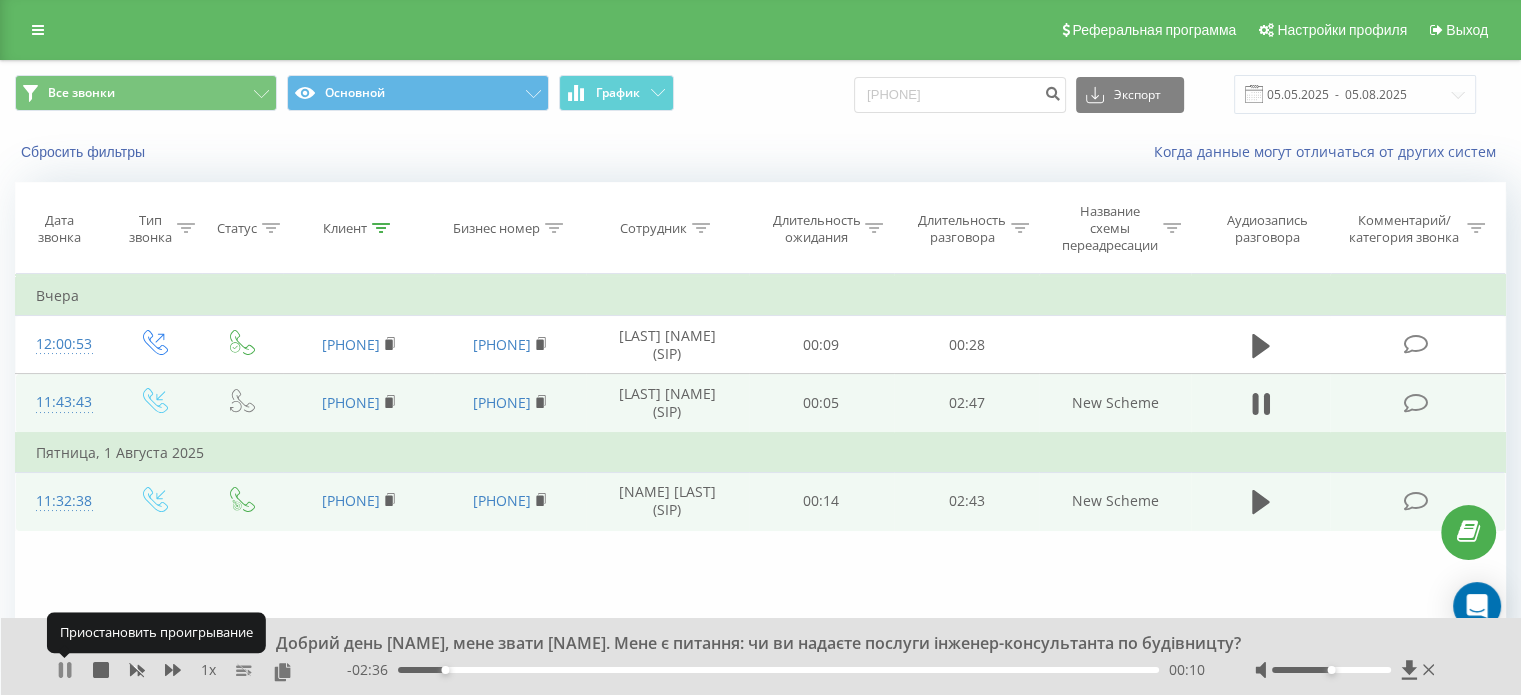 click 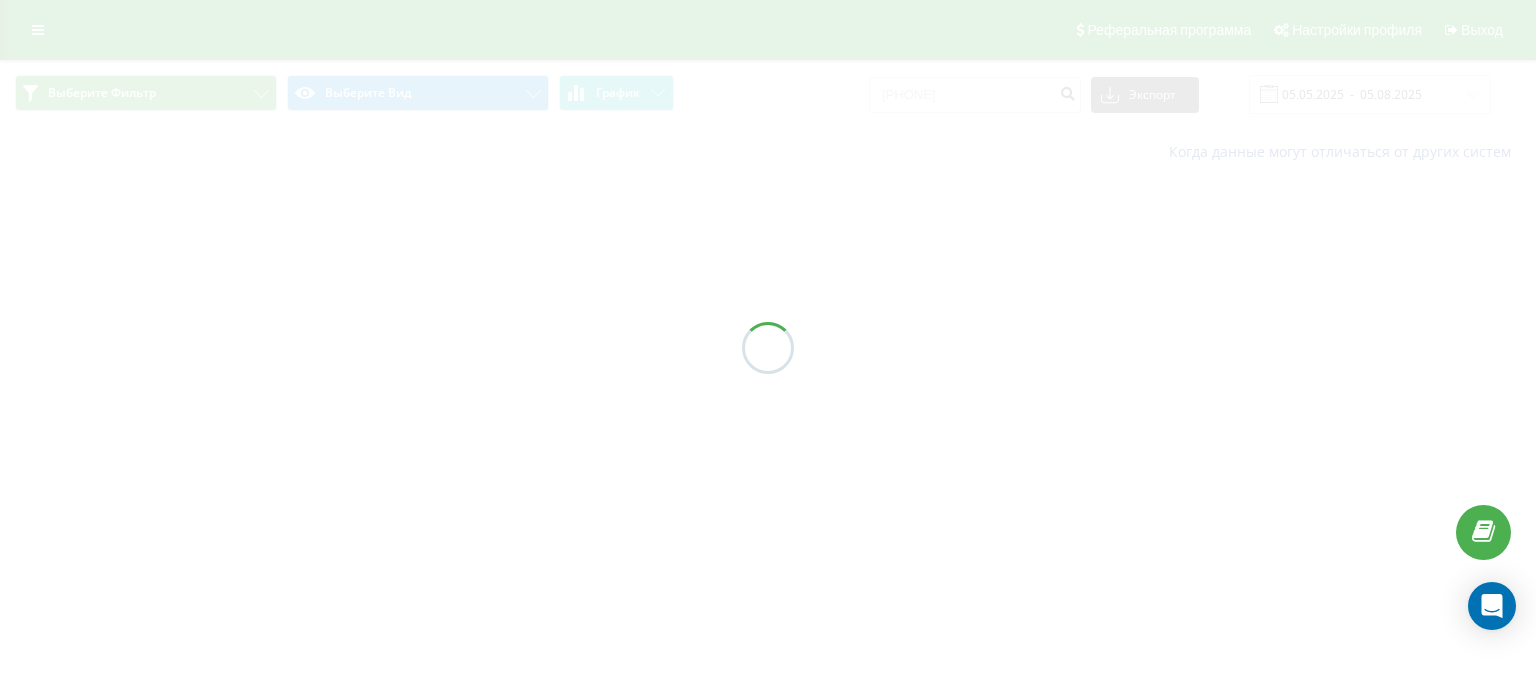 scroll, scrollTop: 0, scrollLeft: 0, axis: both 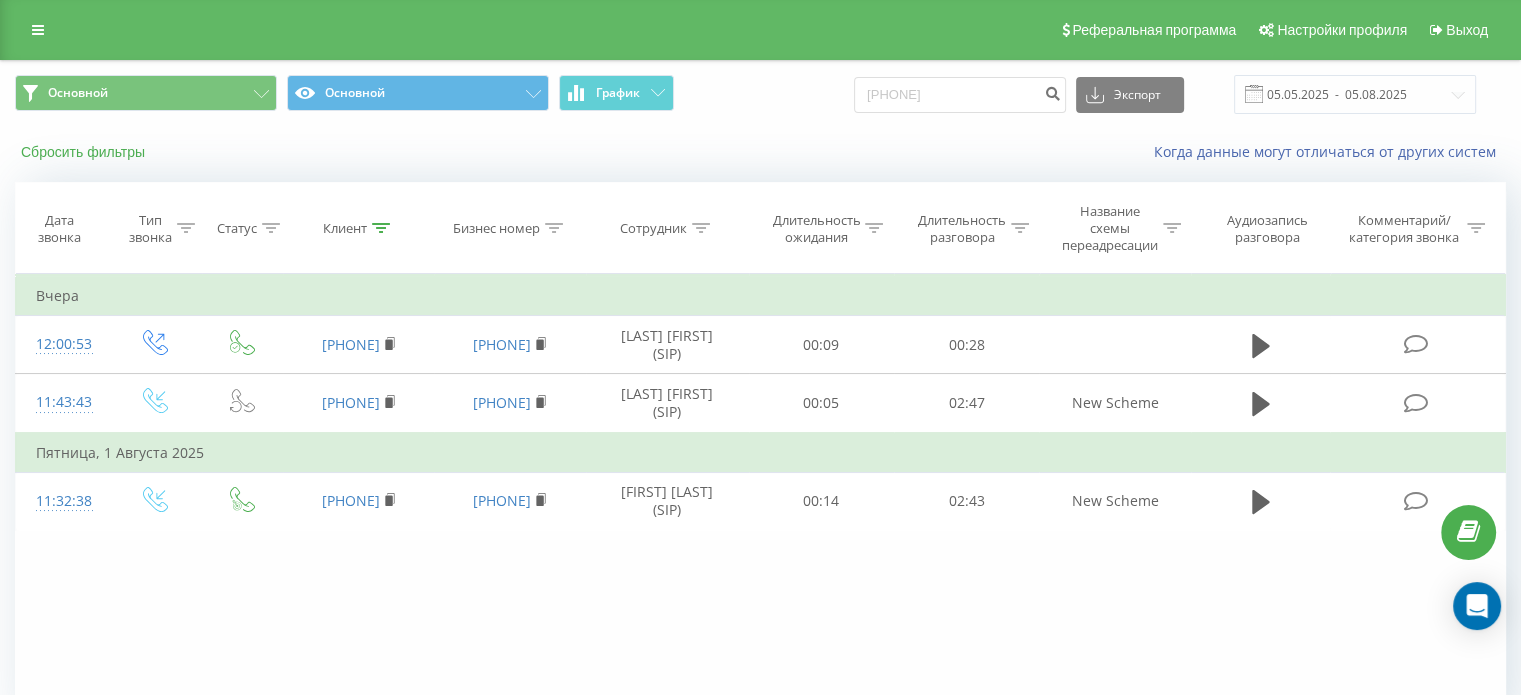 click on "Сбросить фильтры" at bounding box center (85, 152) 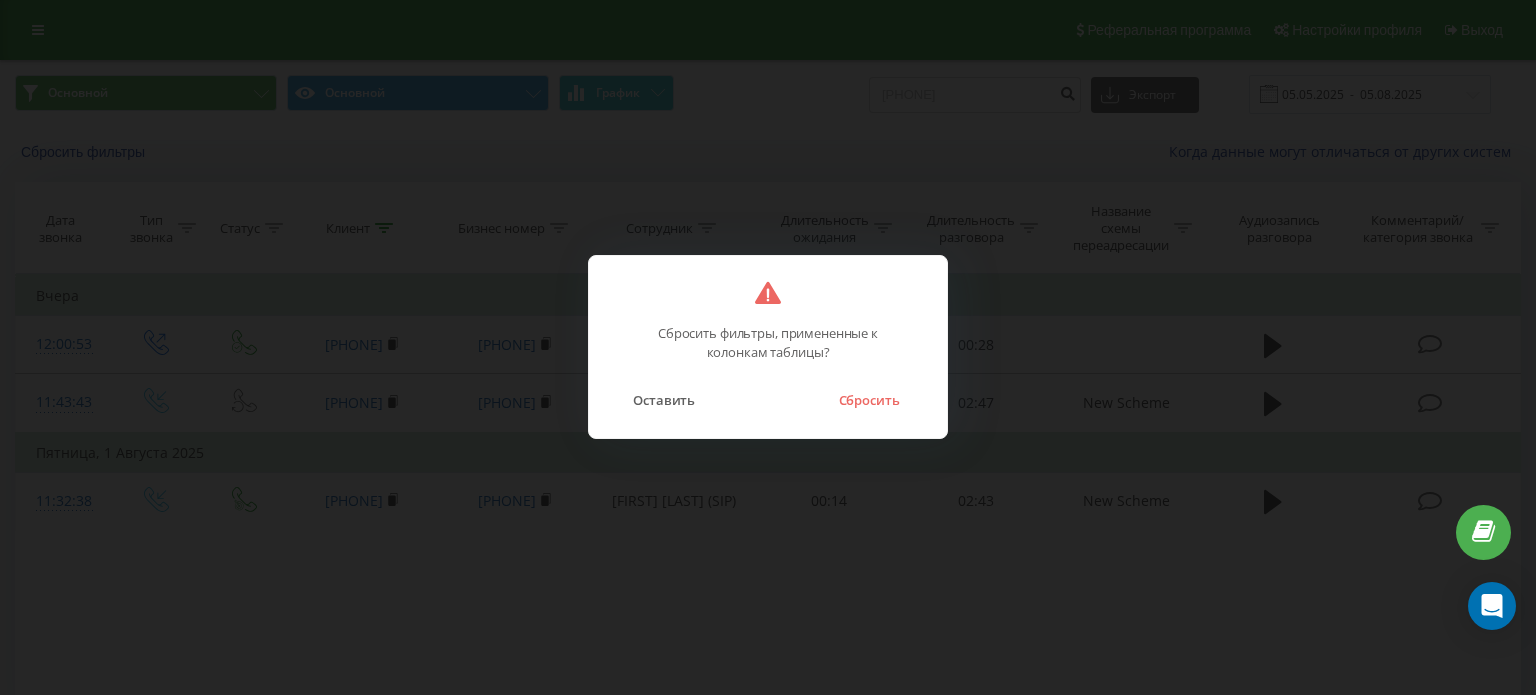 click on "Сбросить" at bounding box center [868, 400] 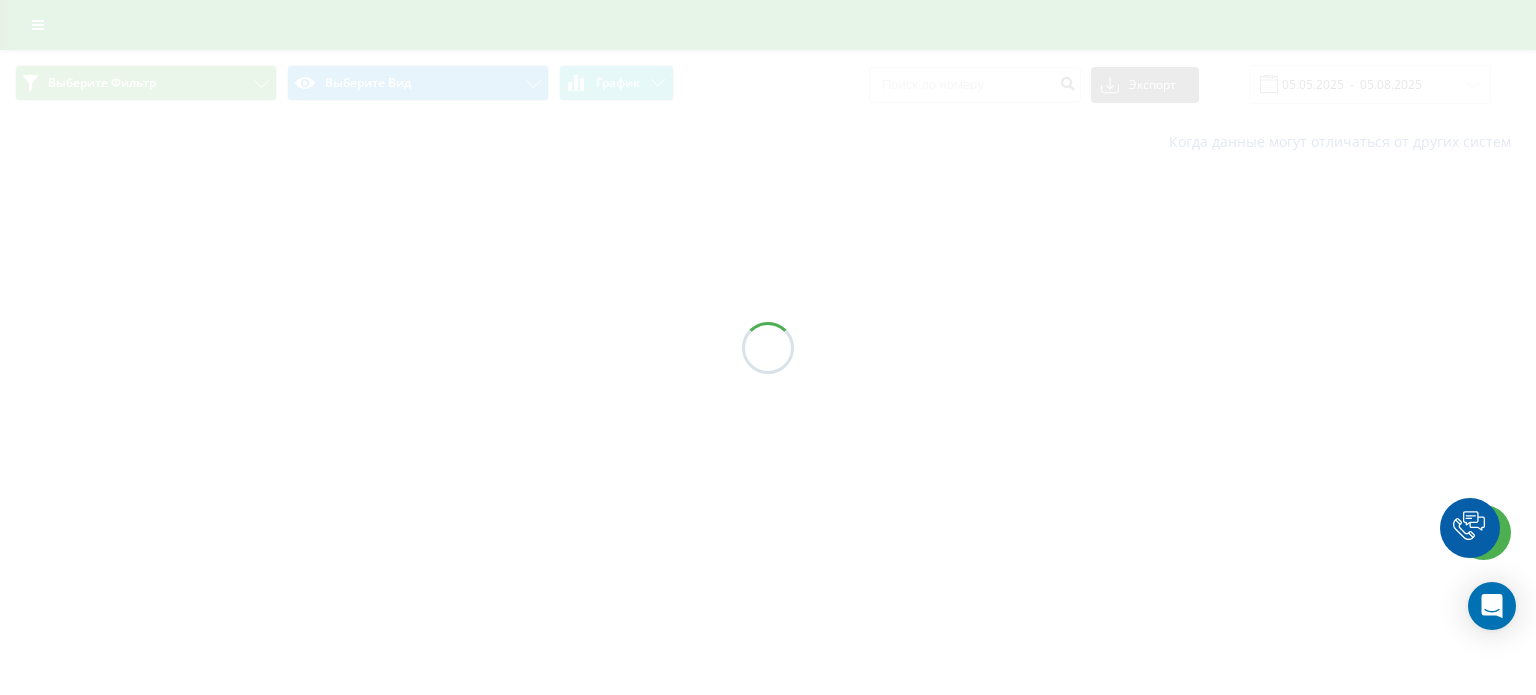 scroll, scrollTop: 0, scrollLeft: 0, axis: both 